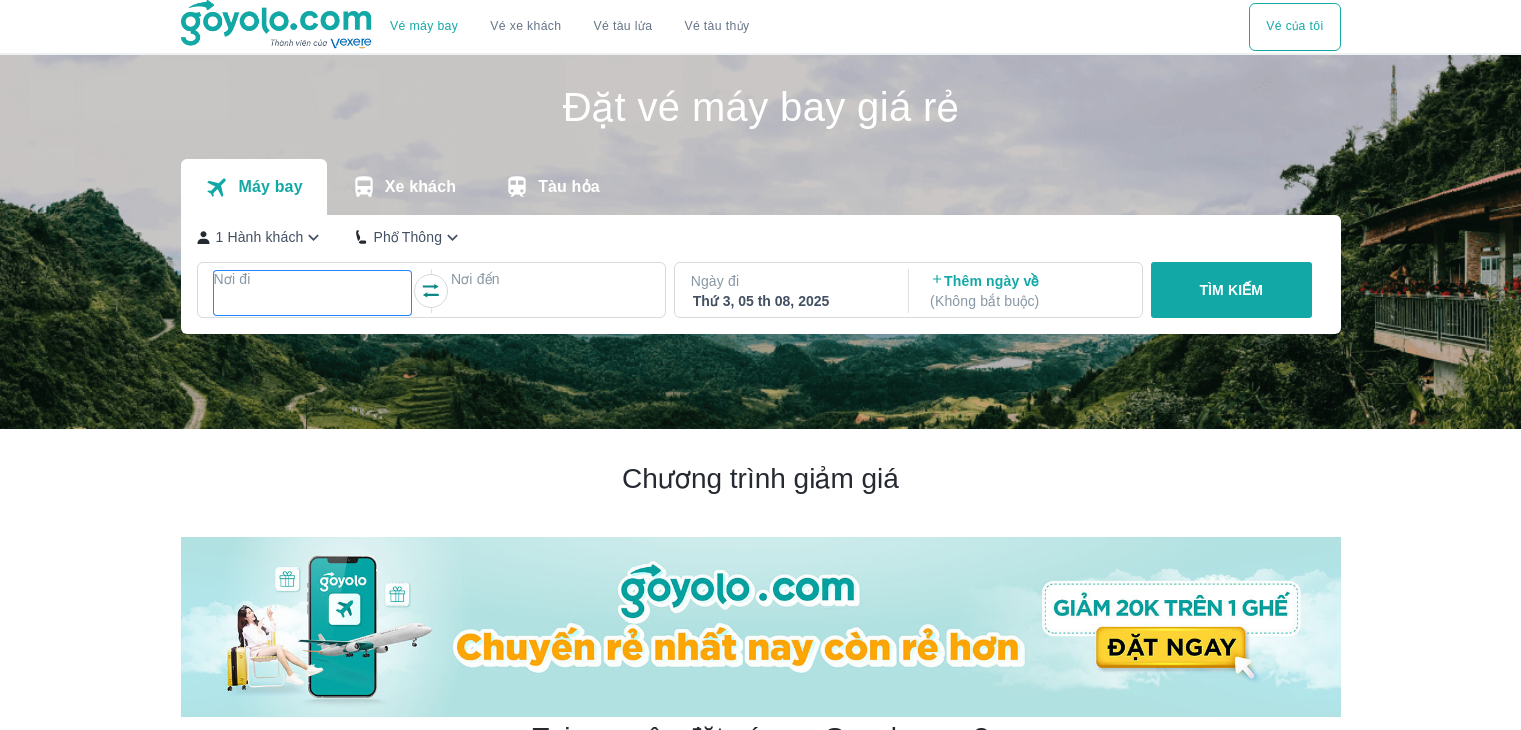 scroll, scrollTop: 0, scrollLeft: 0, axis: both 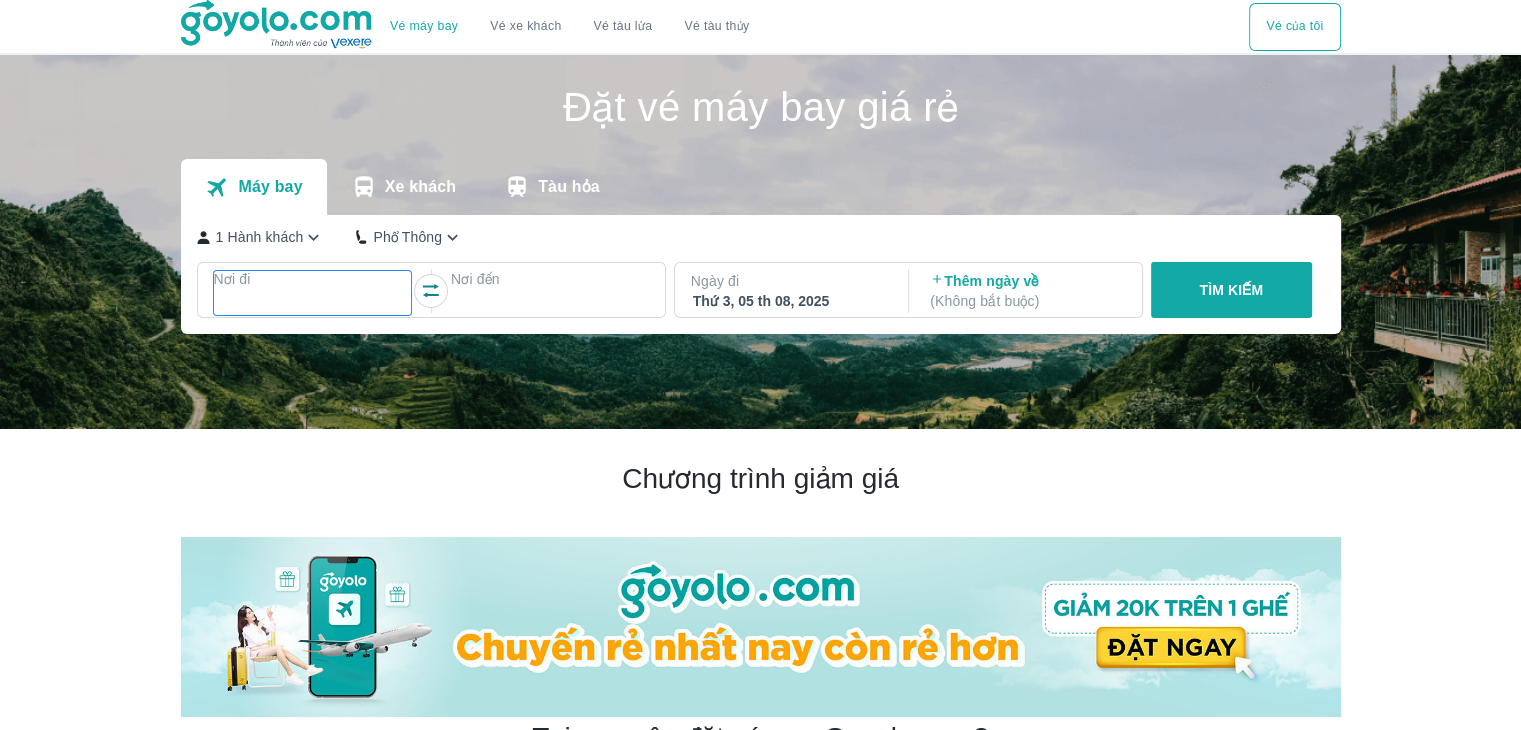 click at bounding box center (313, 303) 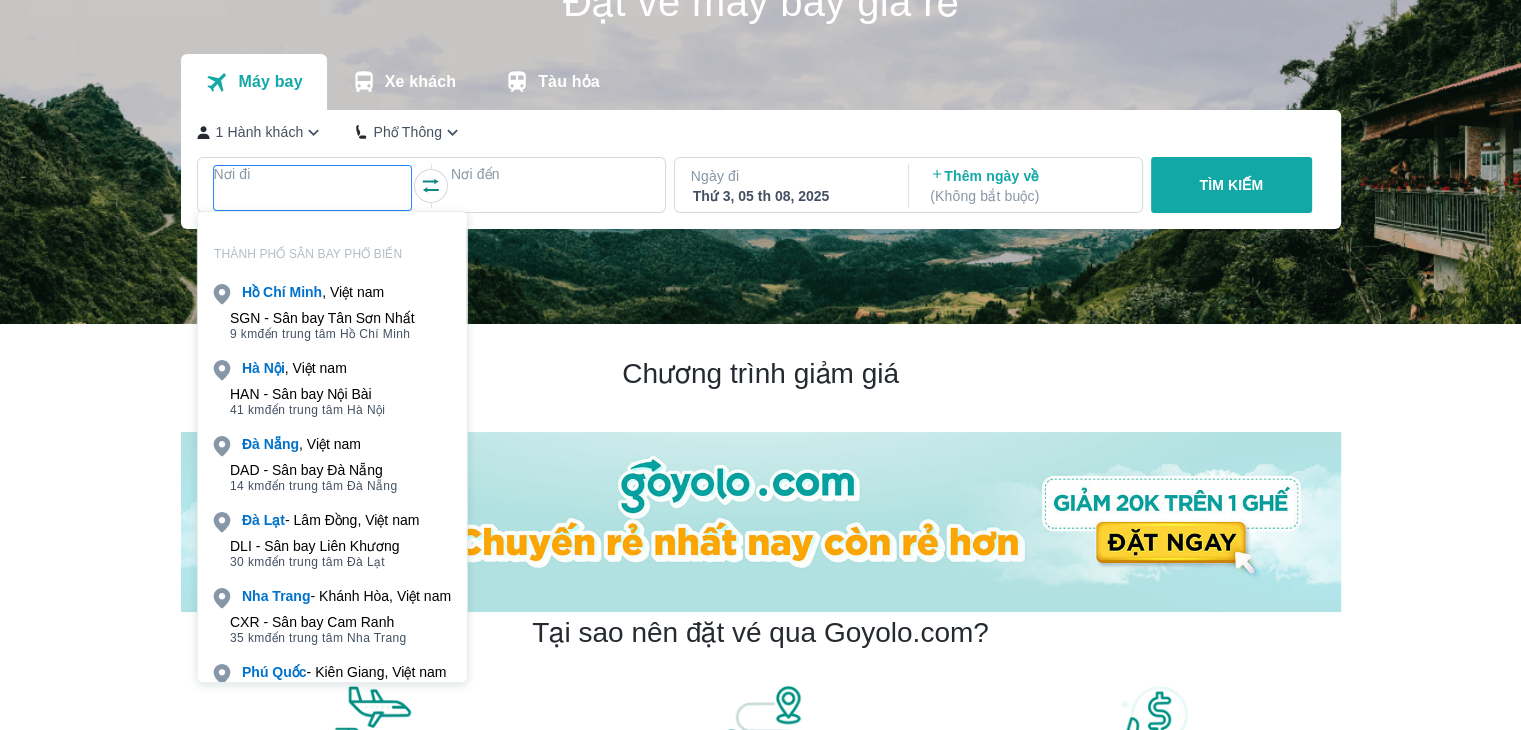 scroll, scrollTop: 115, scrollLeft: 0, axis: vertical 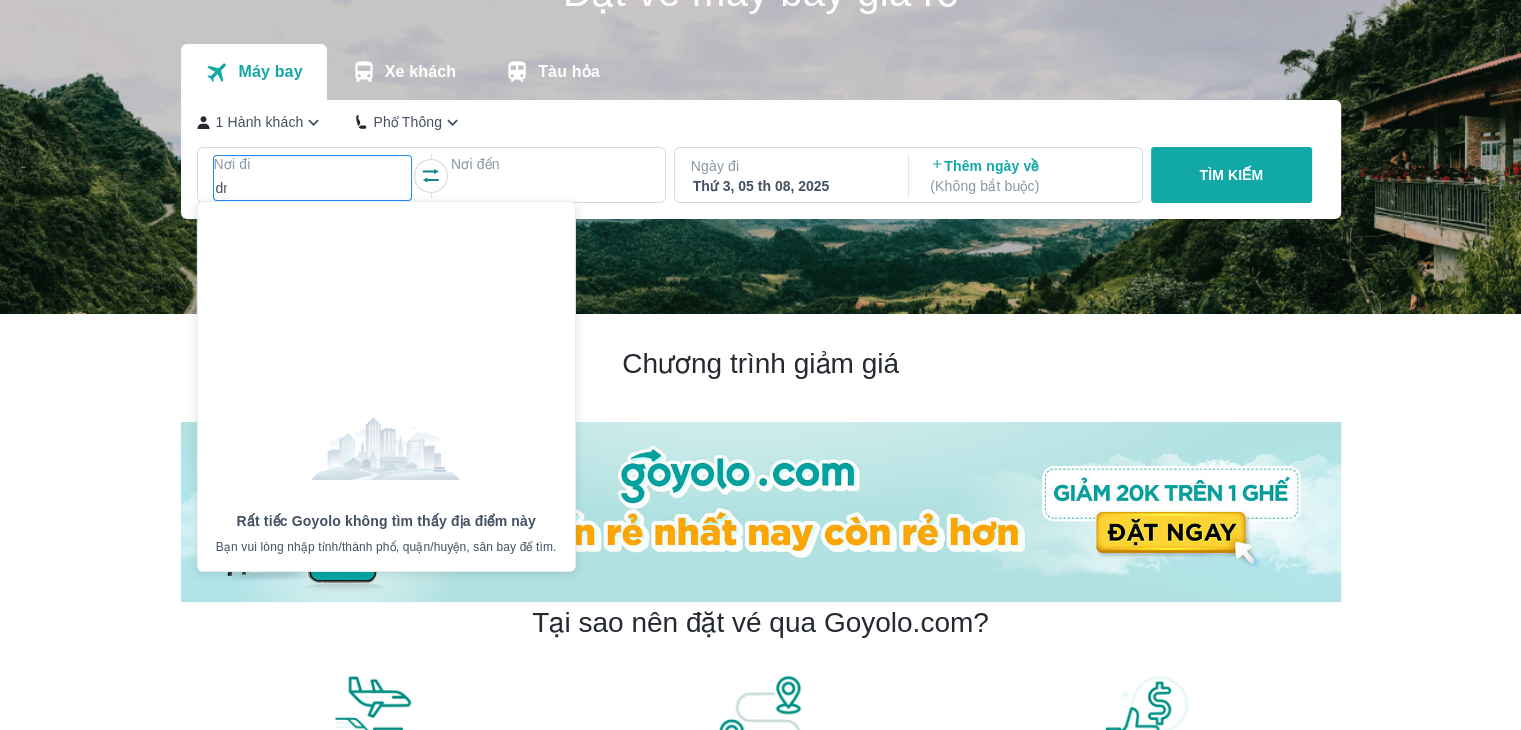 type on "d" 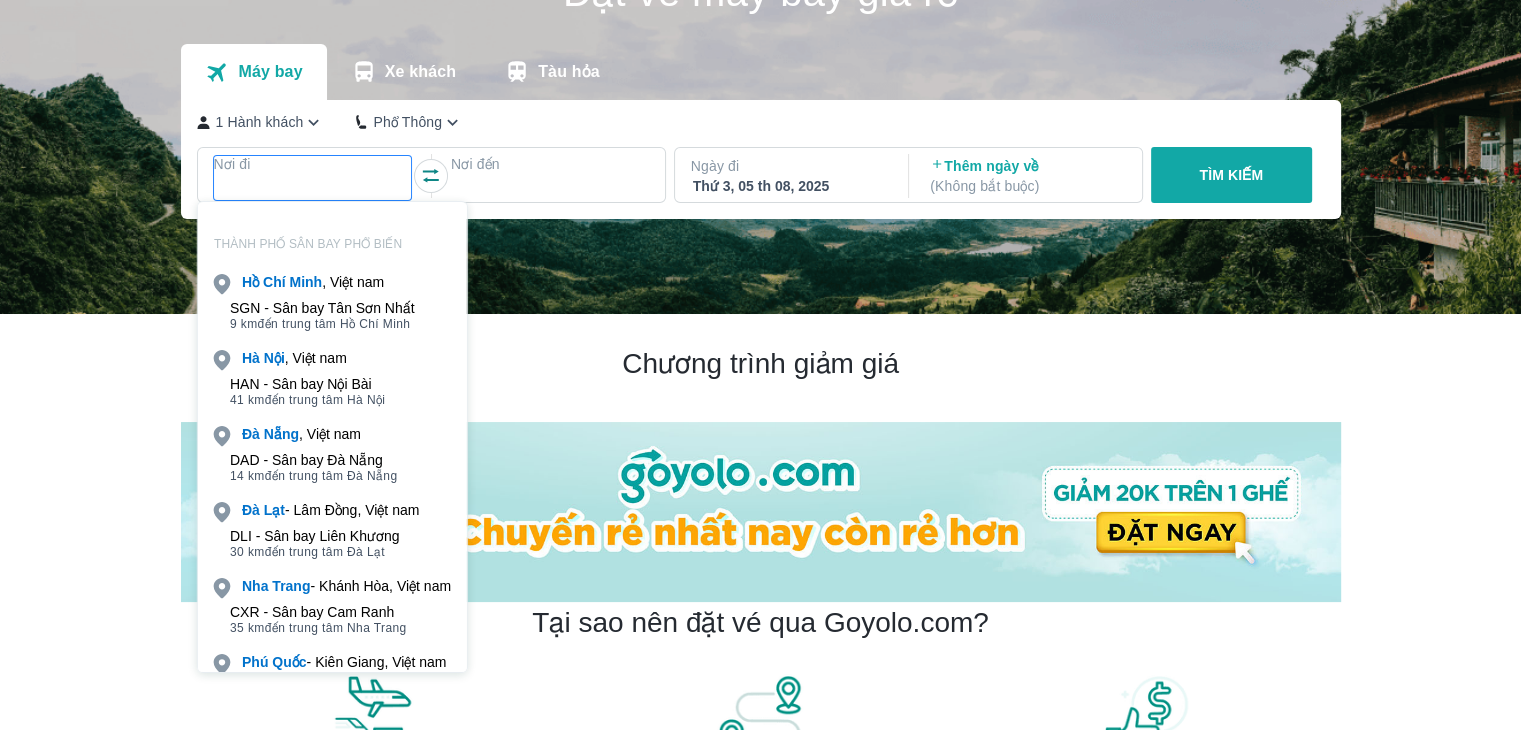 type on "d" 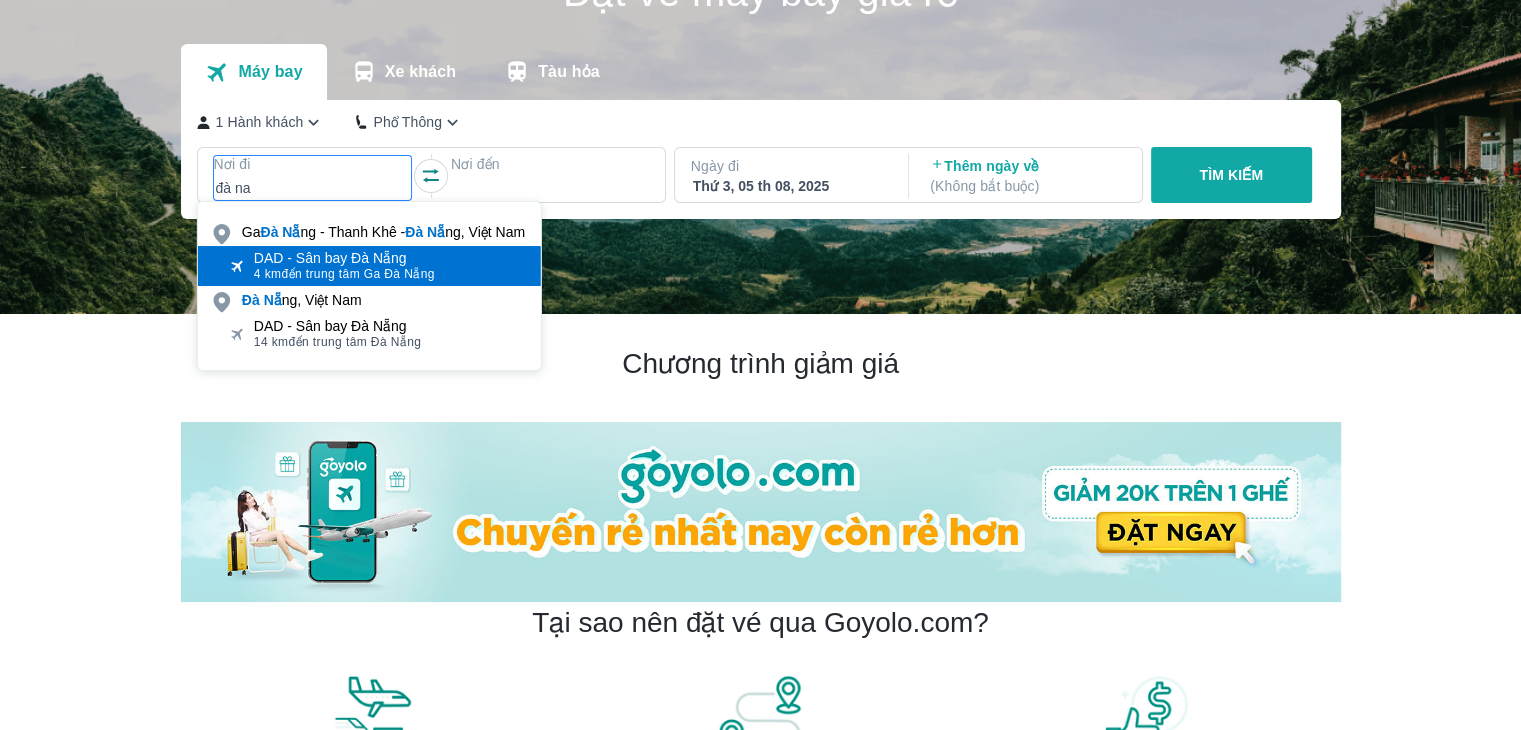 type on "đà na" 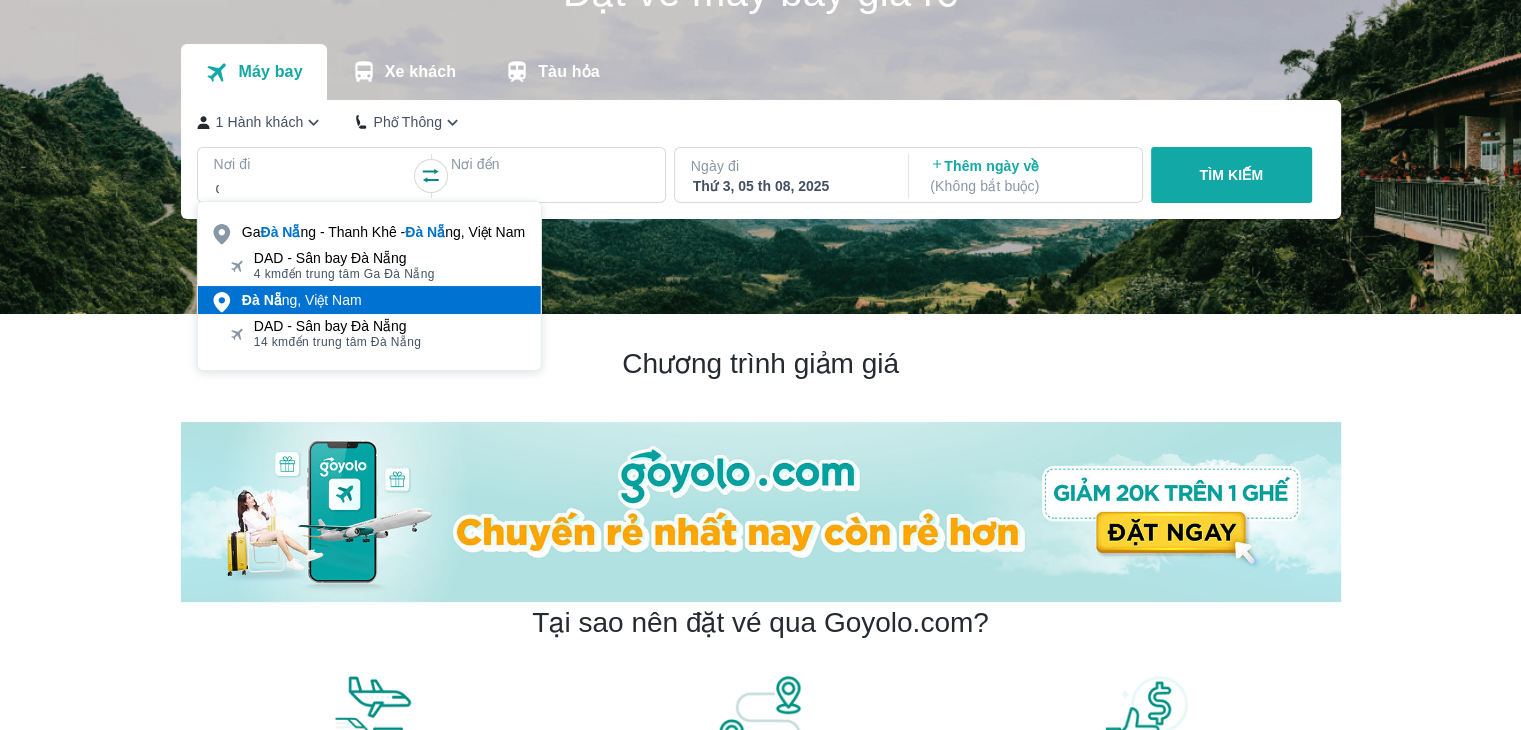 type 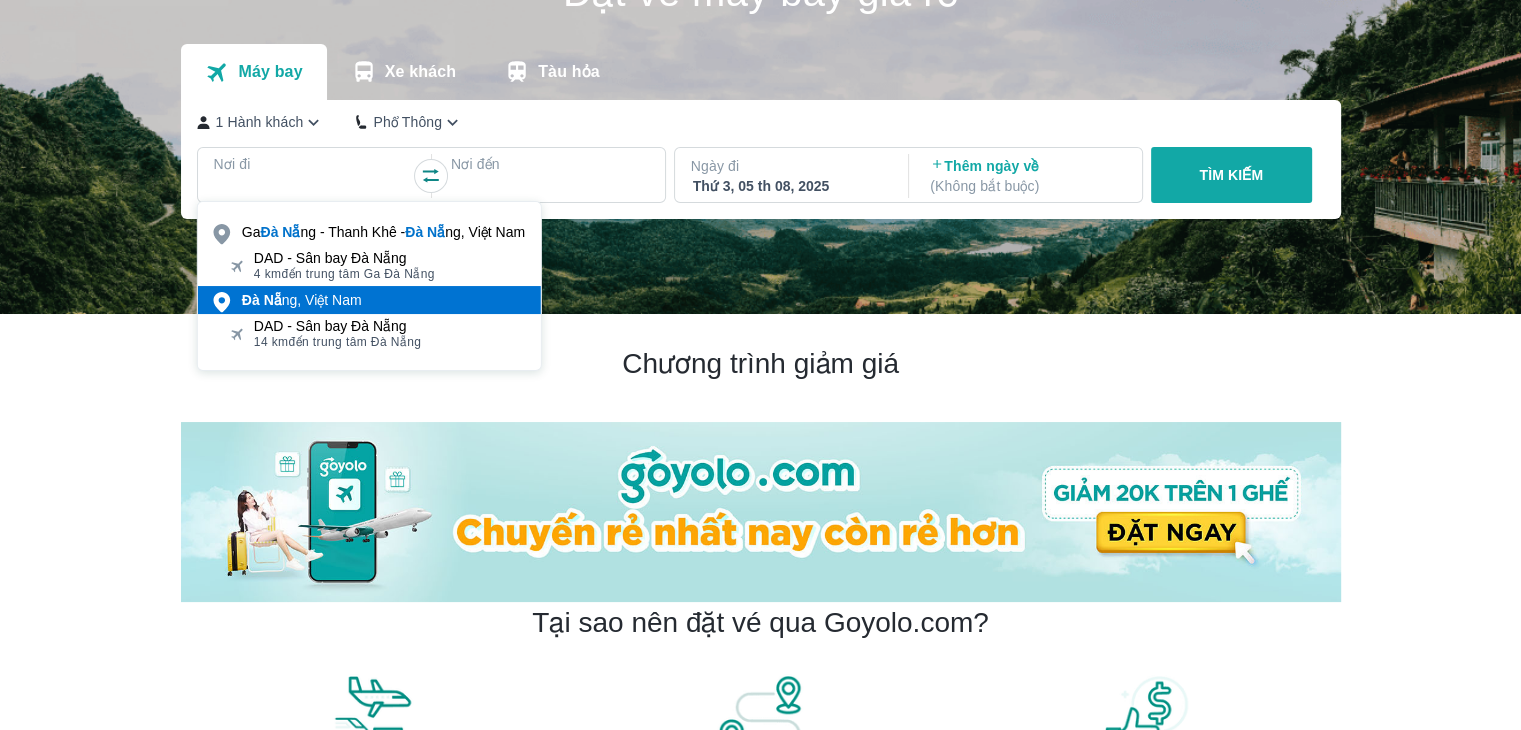 click on "[CITY], Việt Nam" at bounding box center (302, 300) 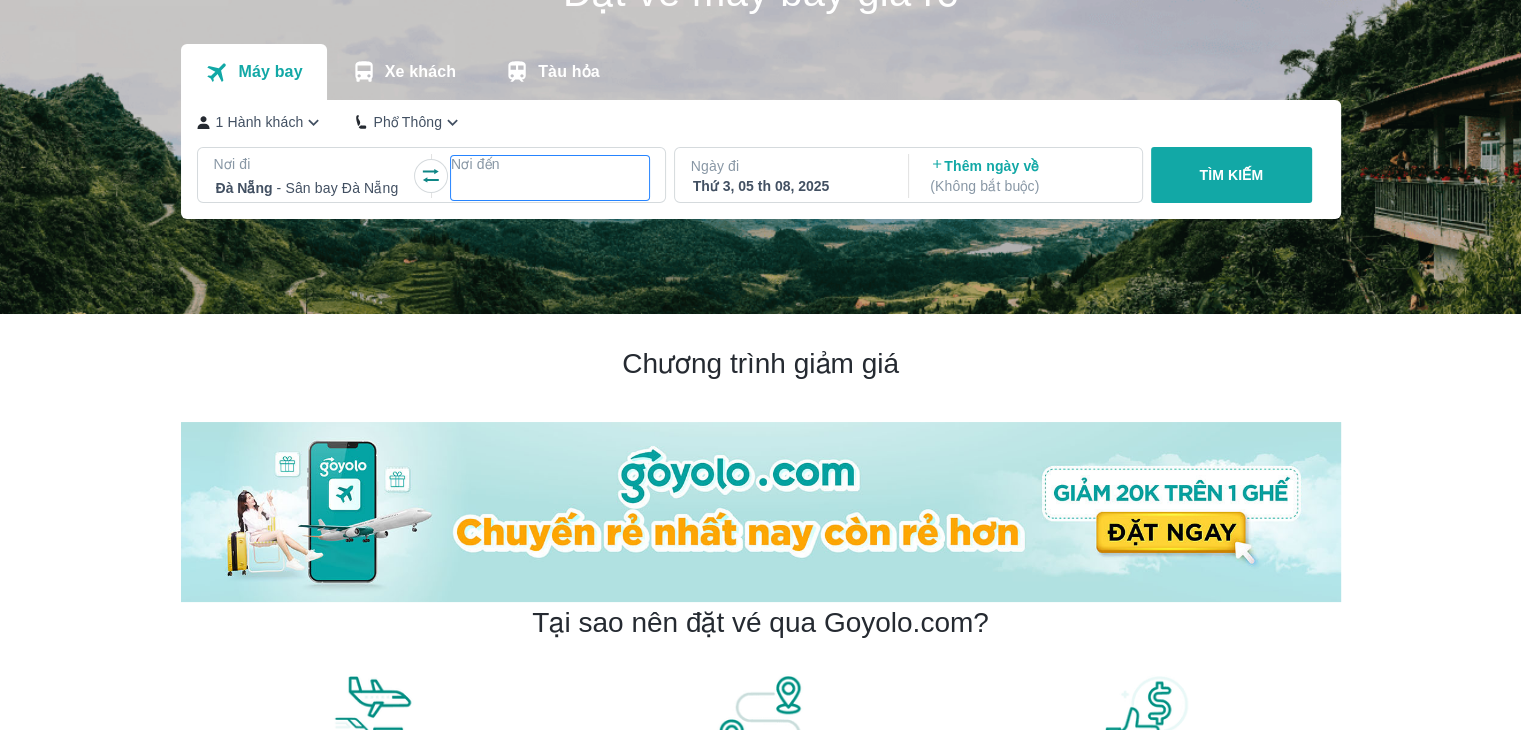 click at bounding box center (550, 188) 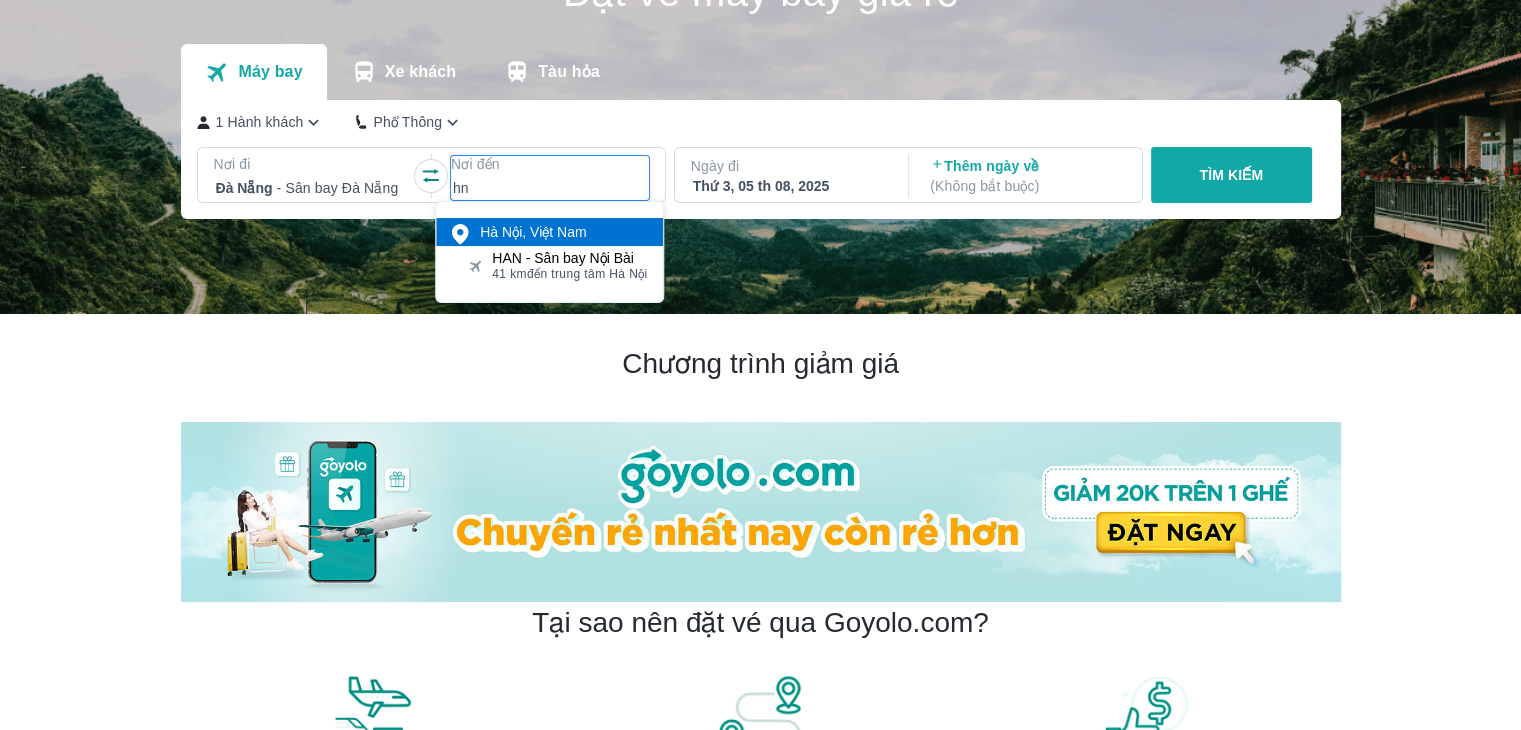type on "hn" 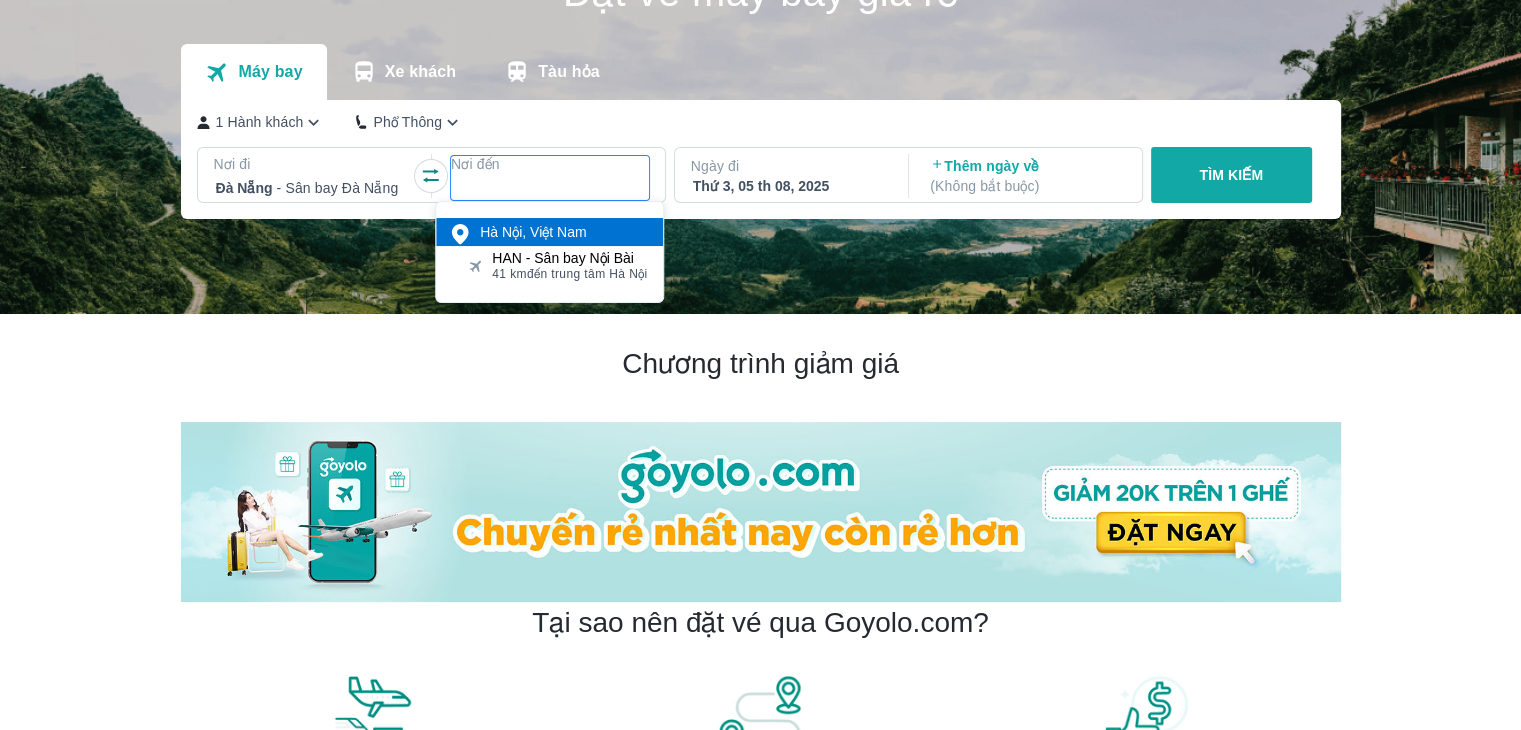 click on "Hà Nội, Việt Nam" at bounding box center (533, 232) 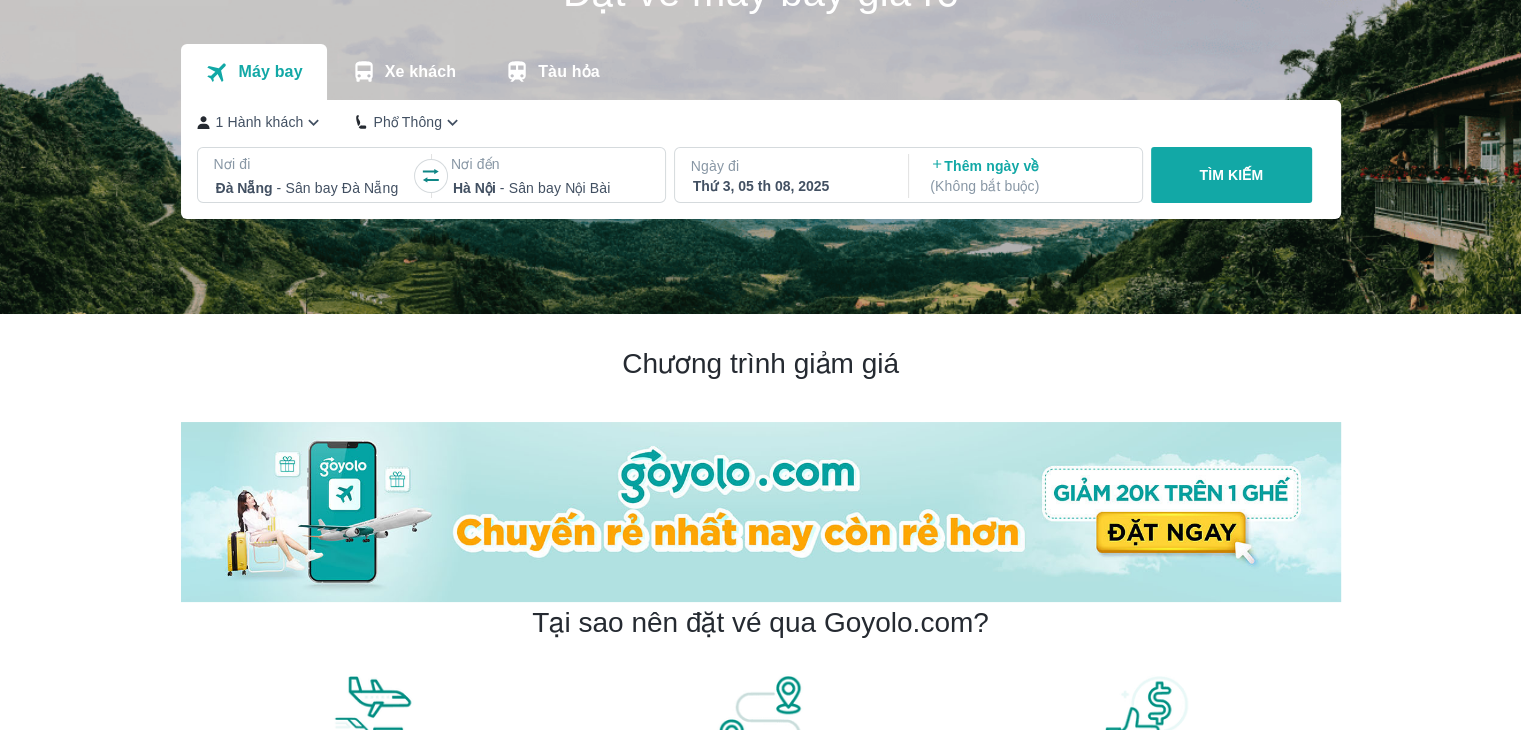 click on "Thứ 3, 05 th 08, 2025" at bounding box center [790, 186] 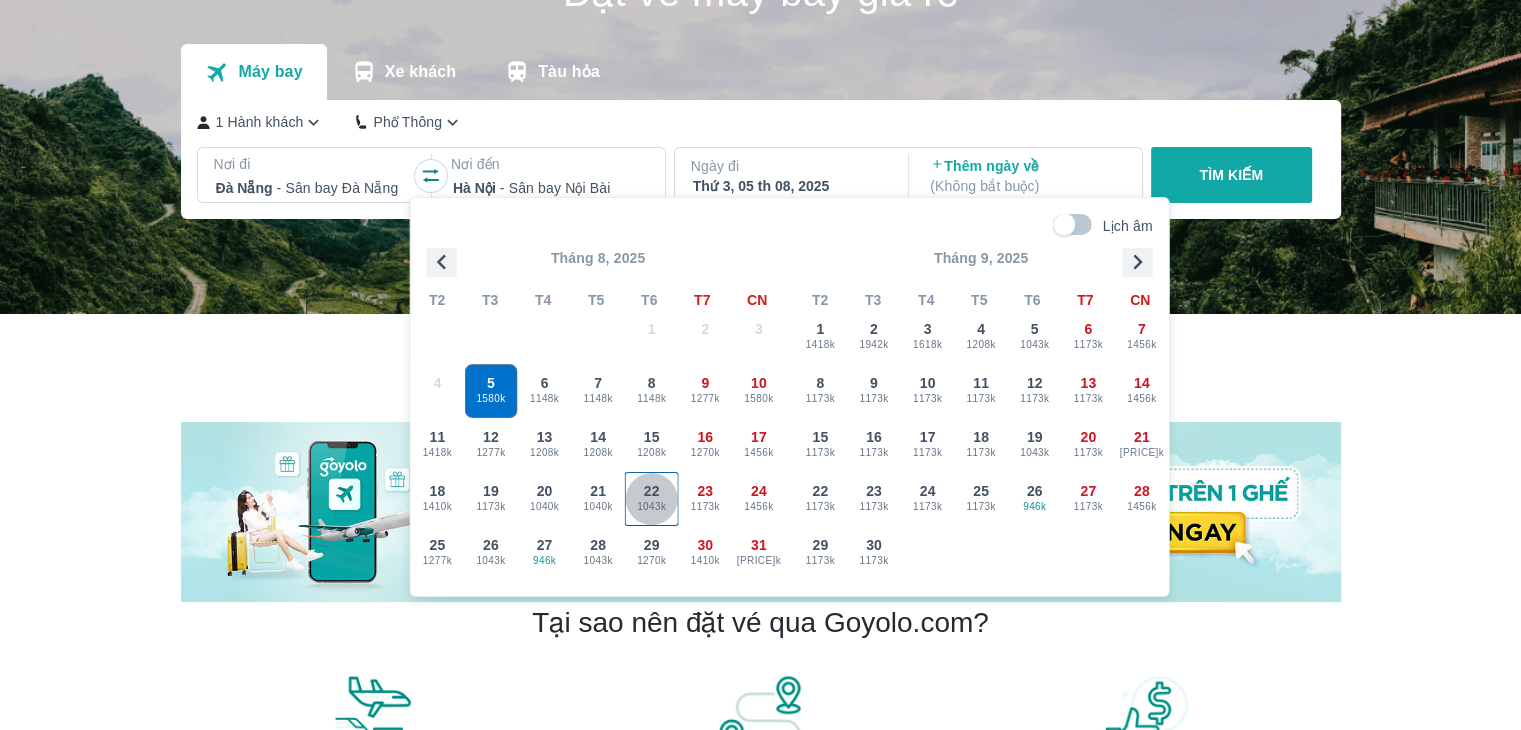click on "1043k" at bounding box center (652, 507) 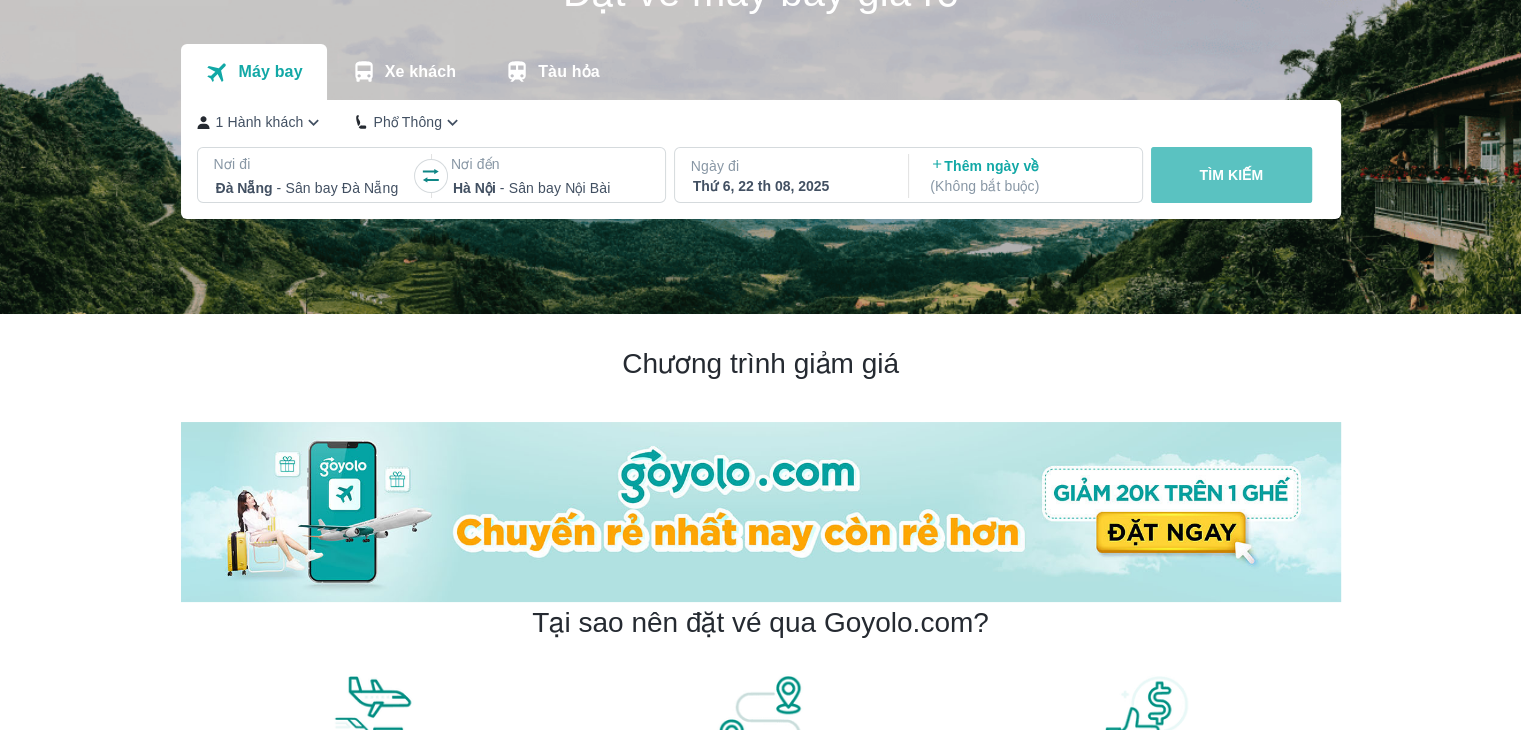 click on "TÌM KIẾM" at bounding box center (1231, 175) 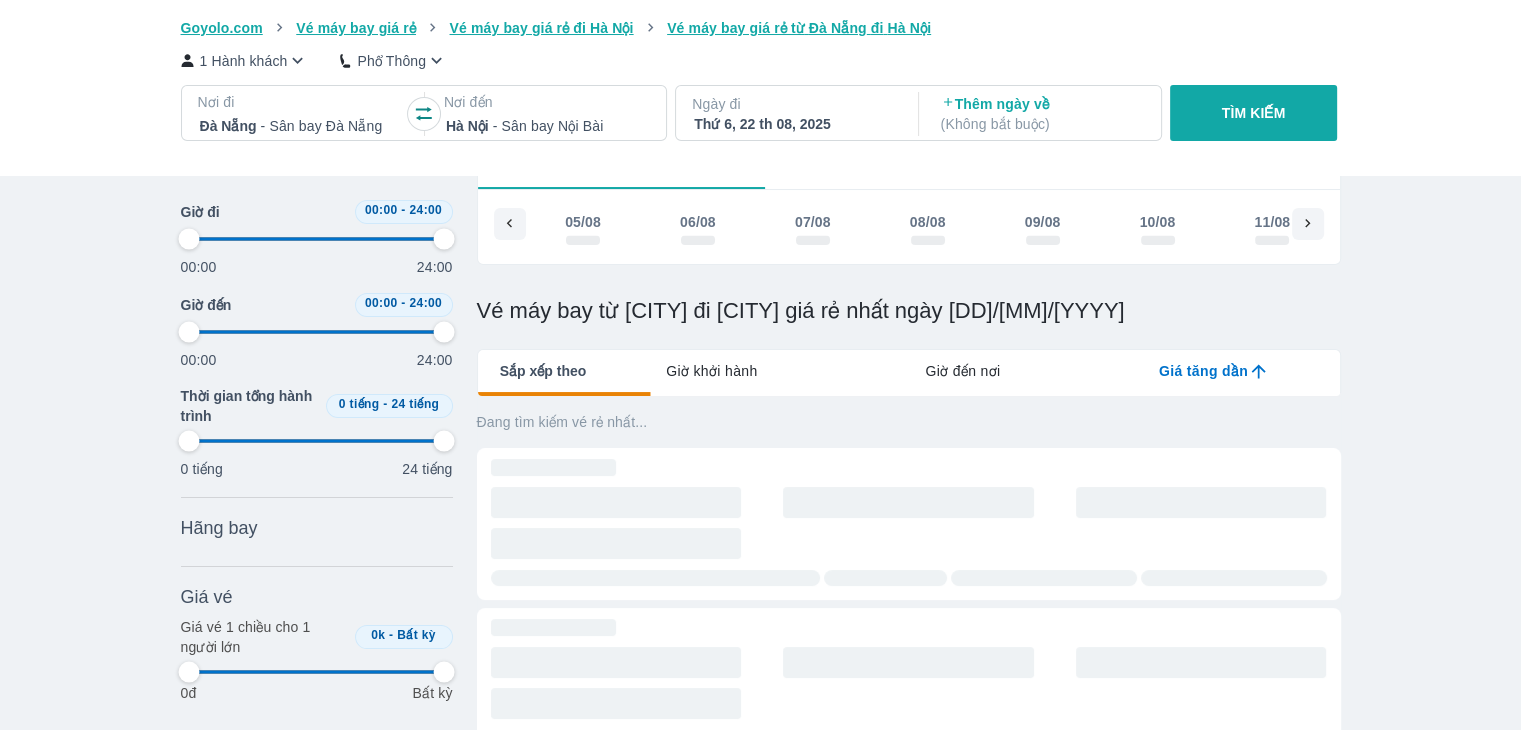 scroll, scrollTop: 0, scrollLeft: 0, axis: both 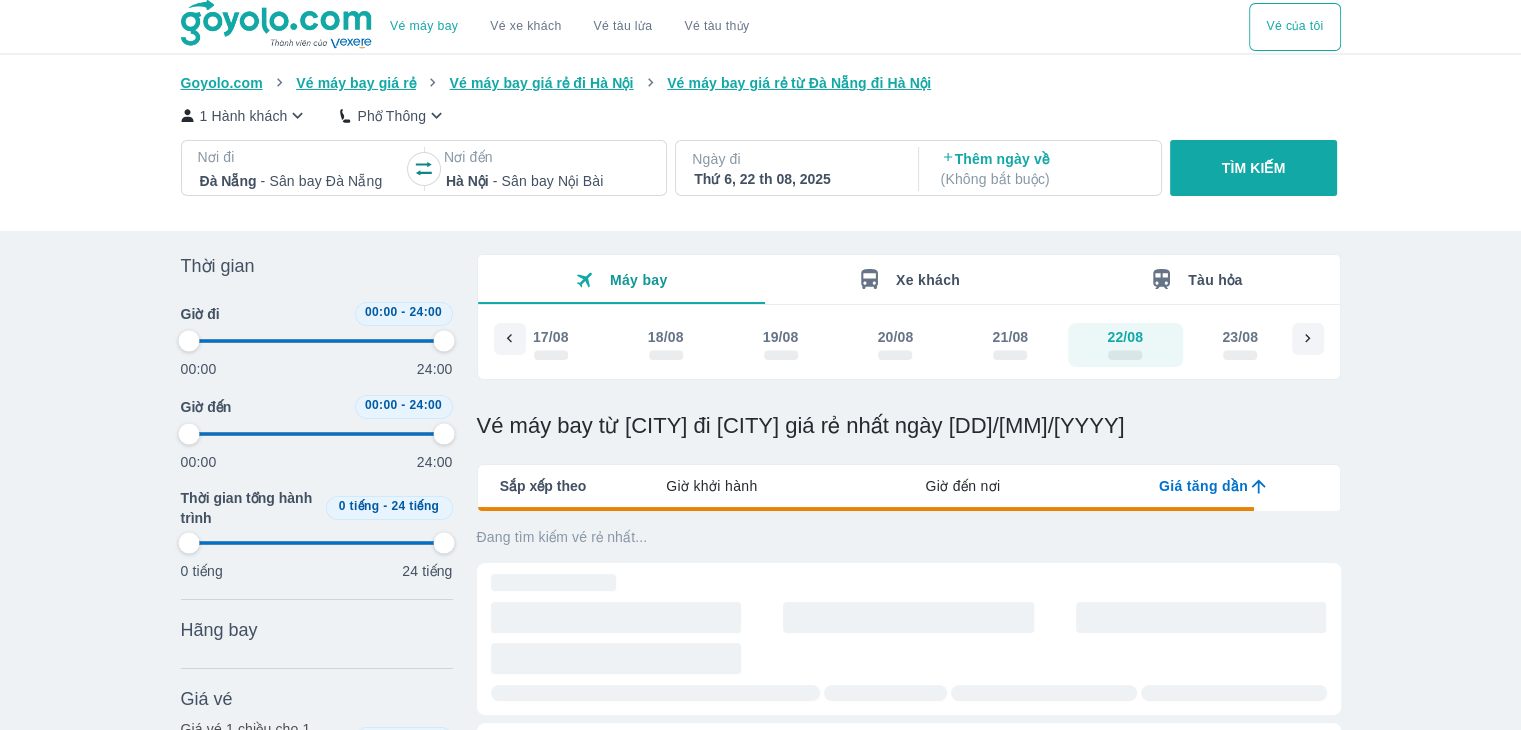 type on "97.9166666666667" 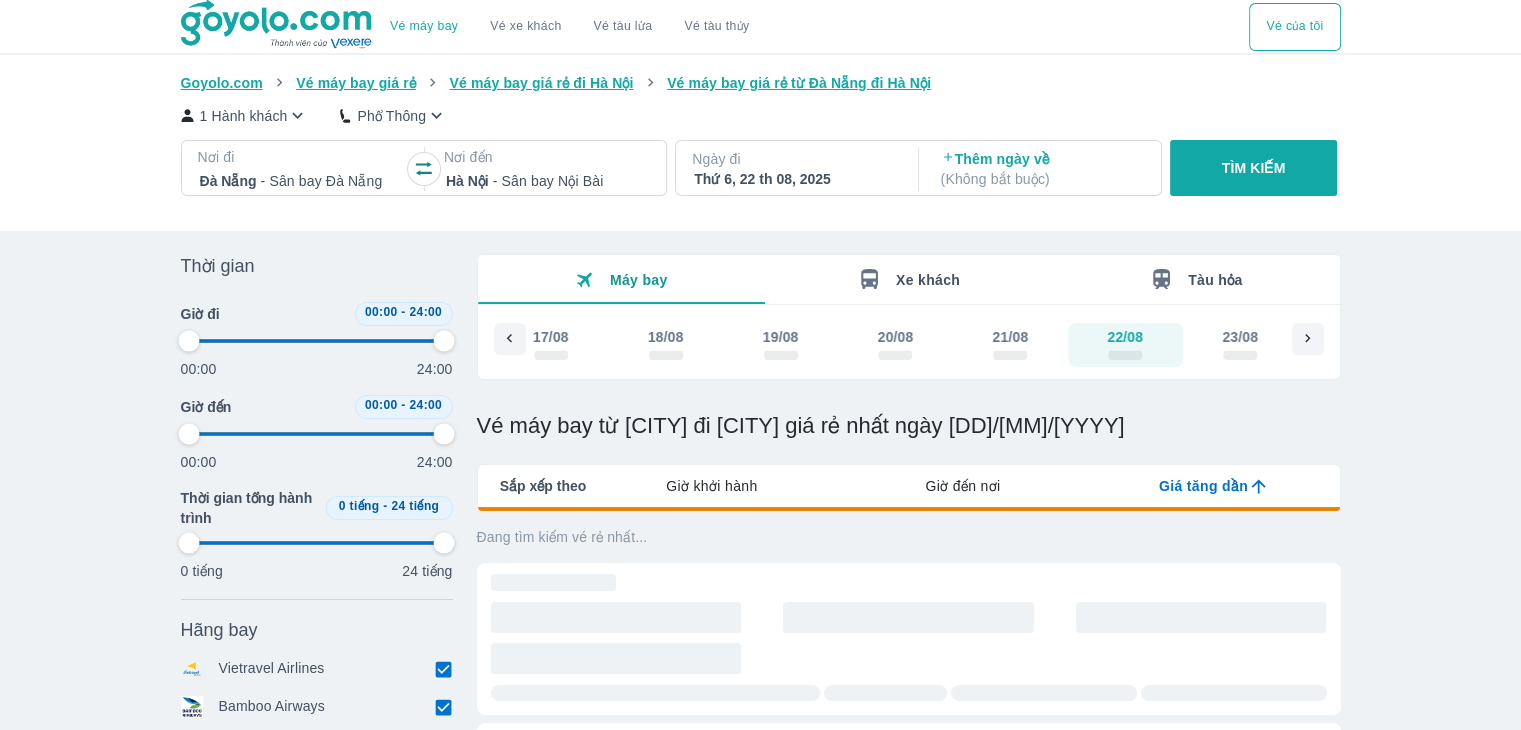 type on "97.9166666666667" 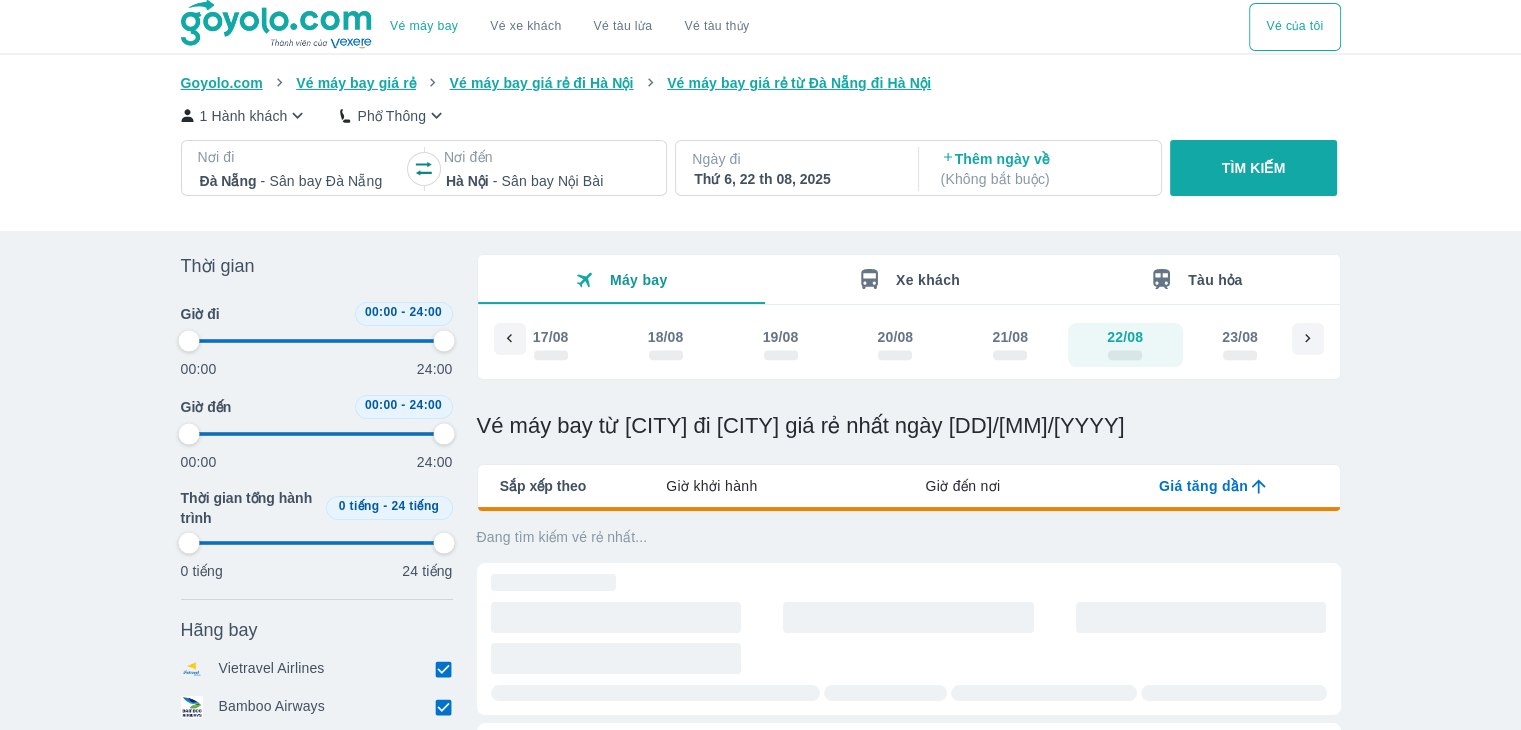 type on "97.9166666666667" 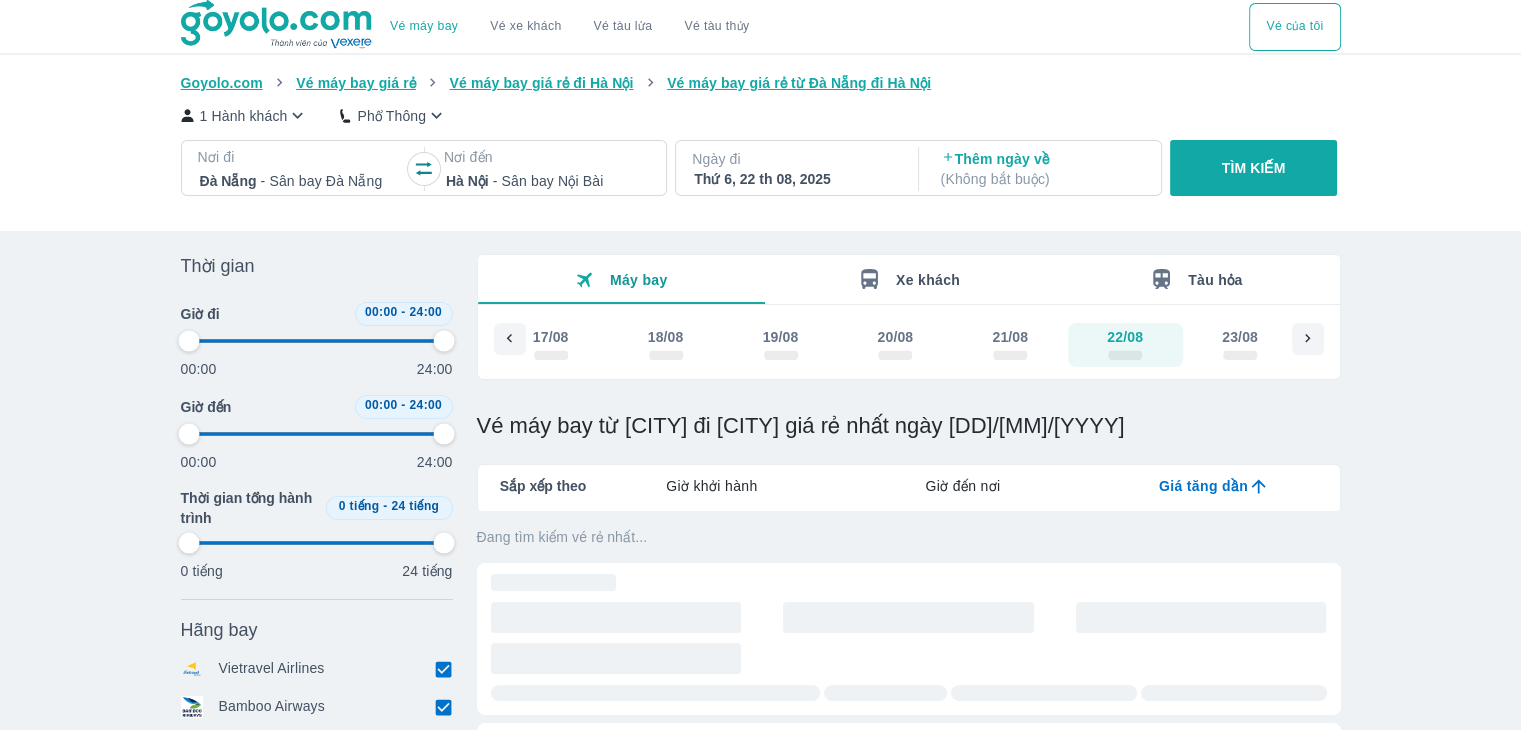 type on "97.9166666666667" 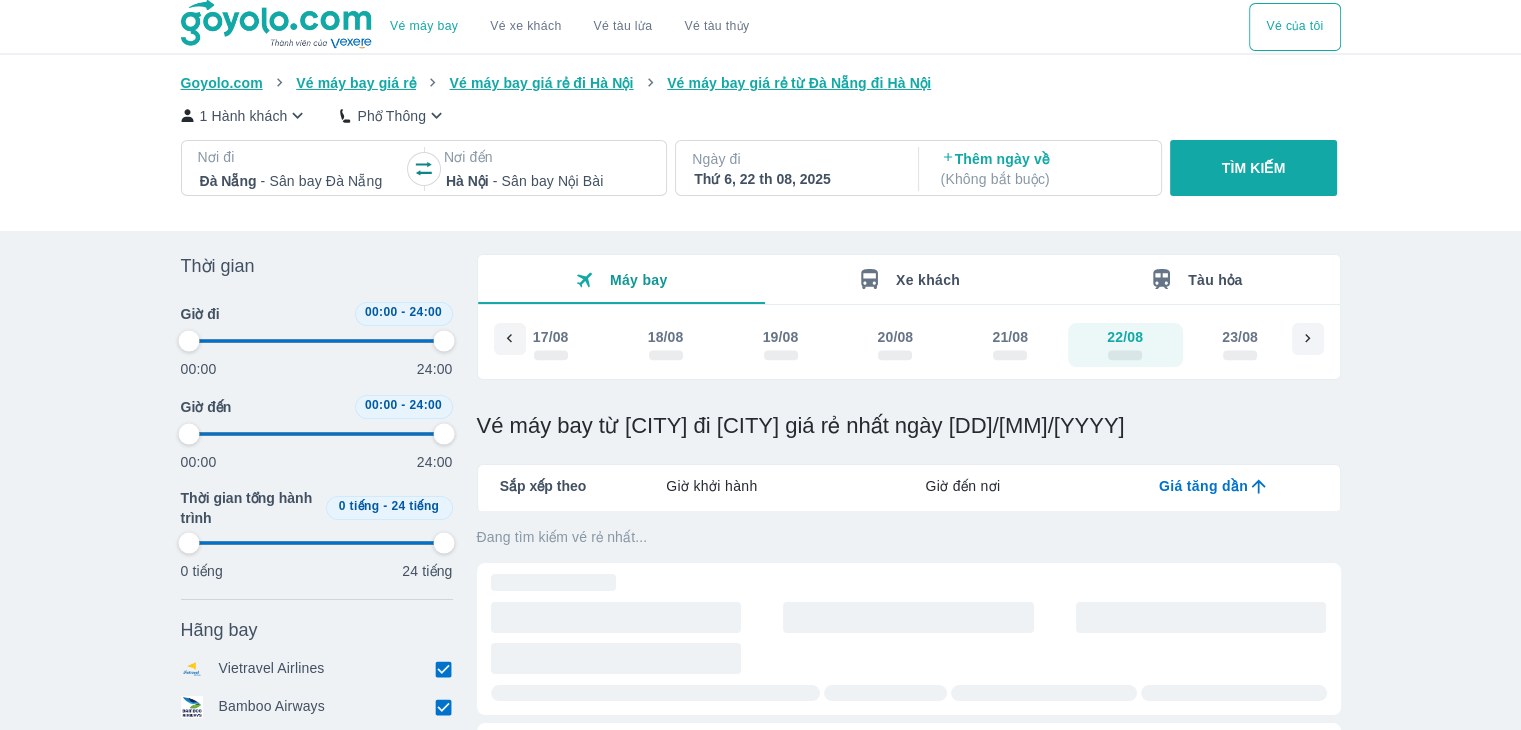 type on "97.9166666666667" 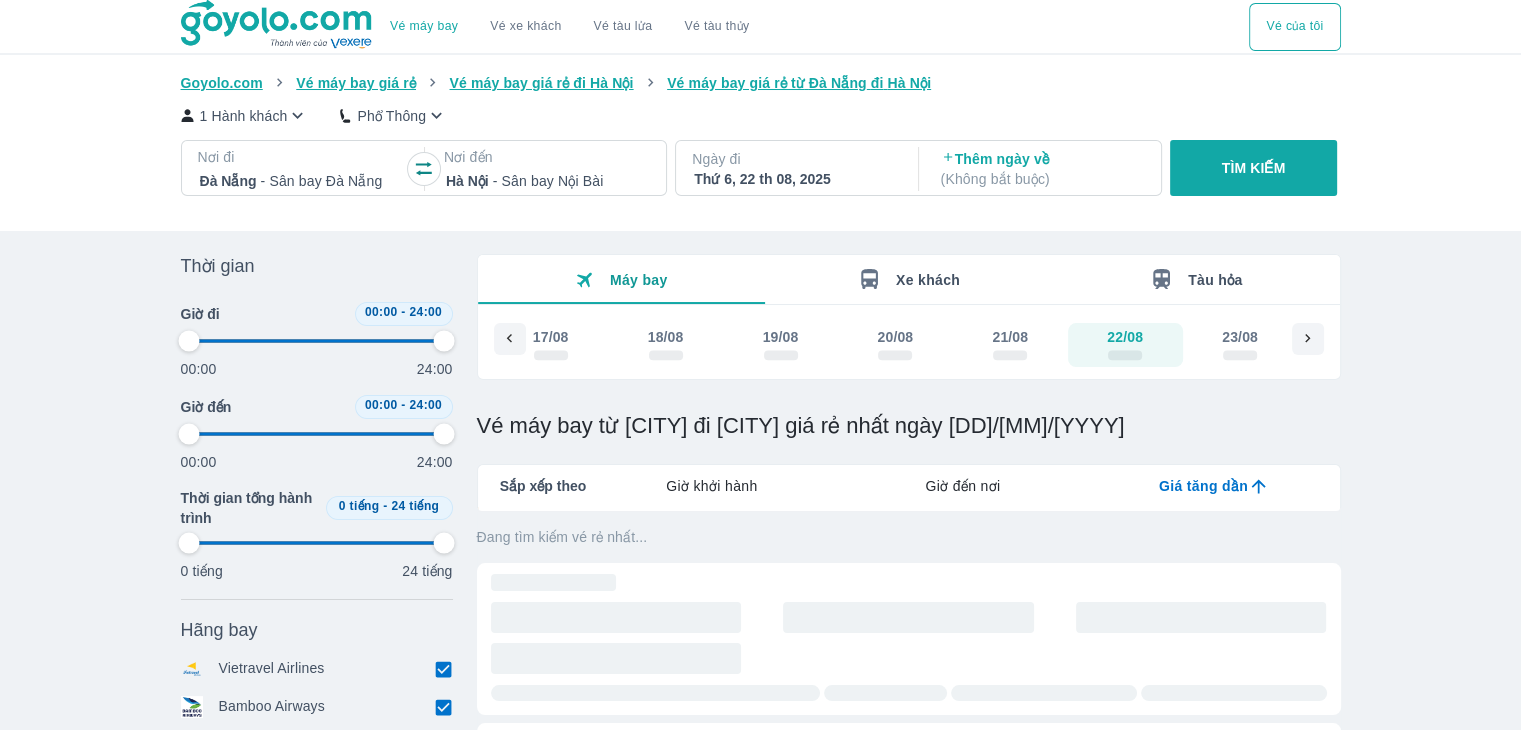 type on "97.9166666666667" 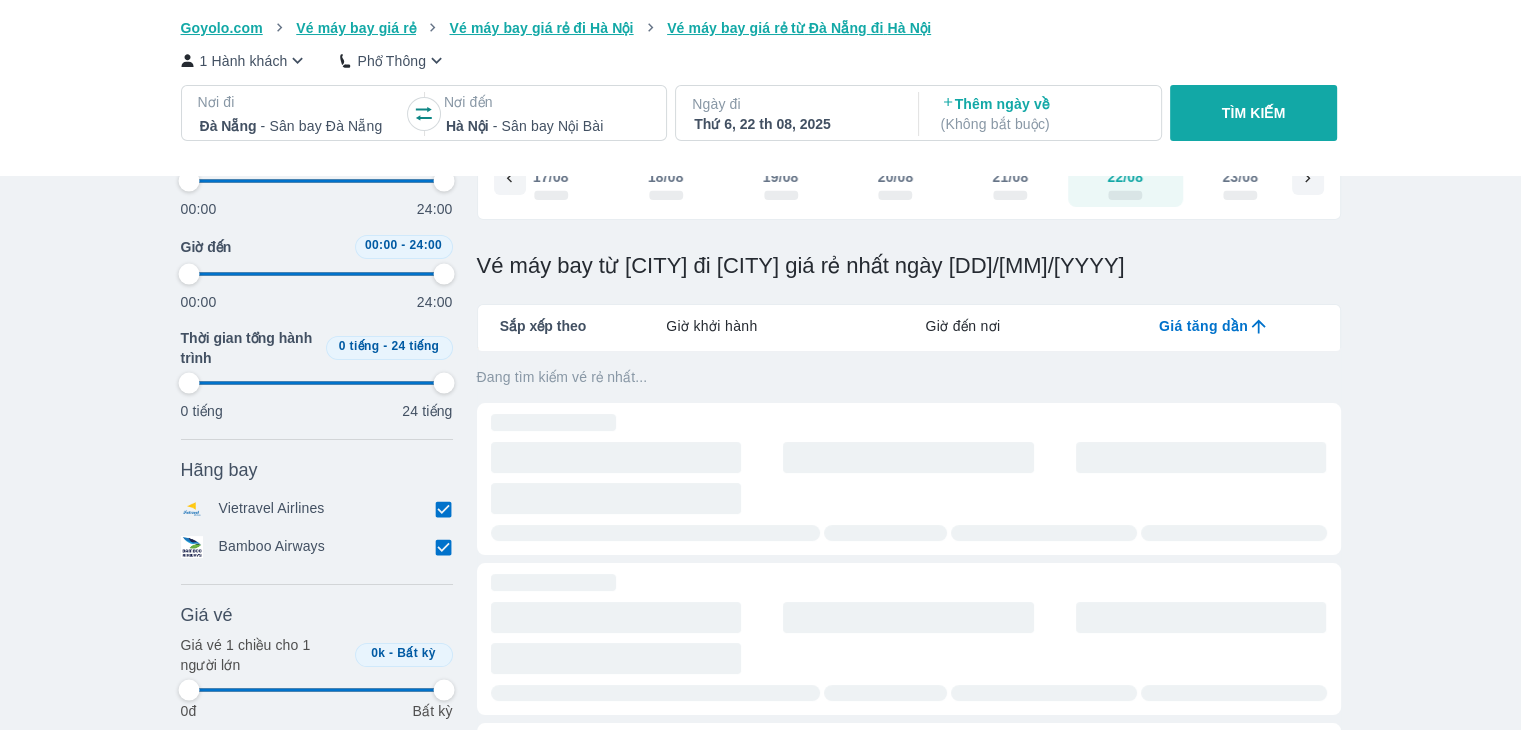 scroll, scrollTop: 200, scrollLeft: 0, axis: vertical 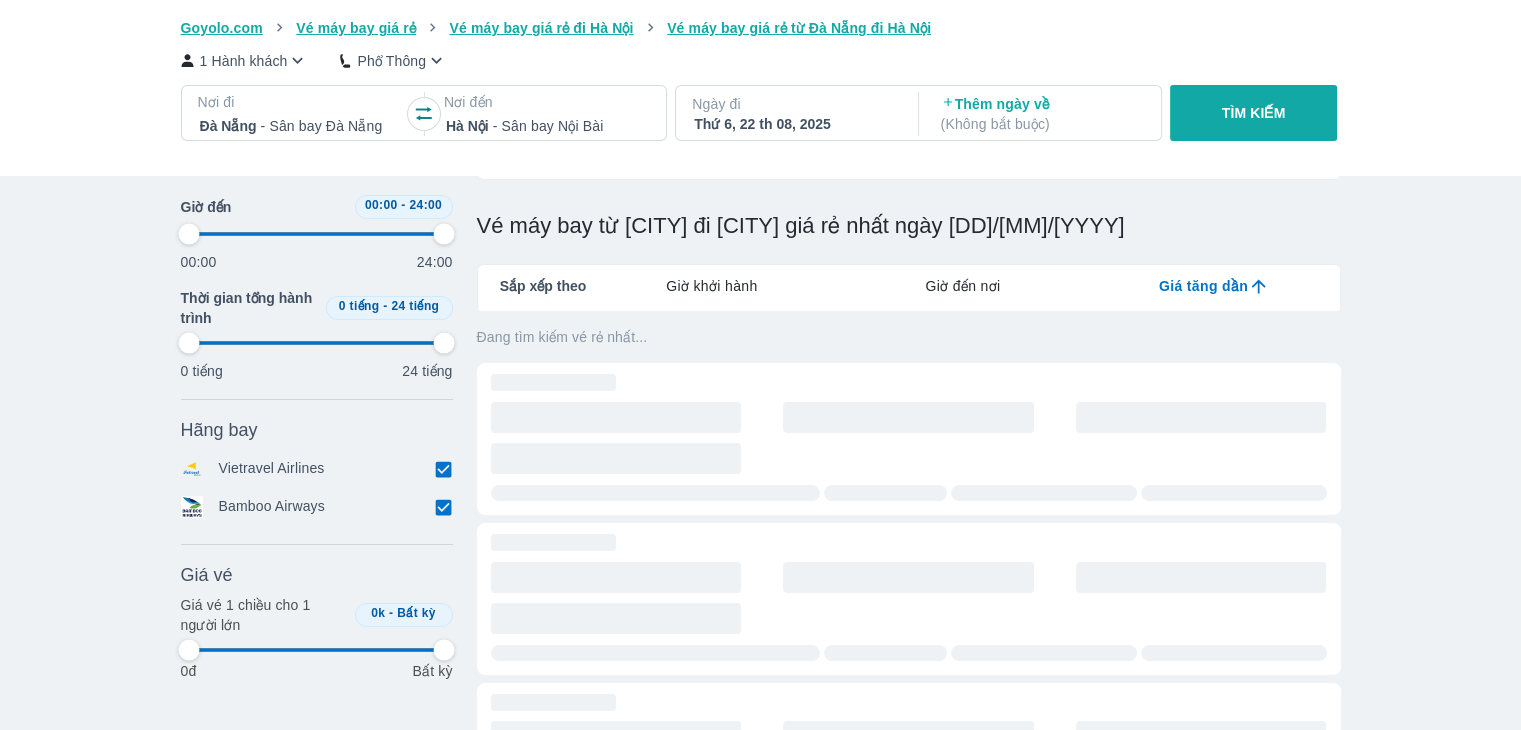 type on "97.9166666666667" 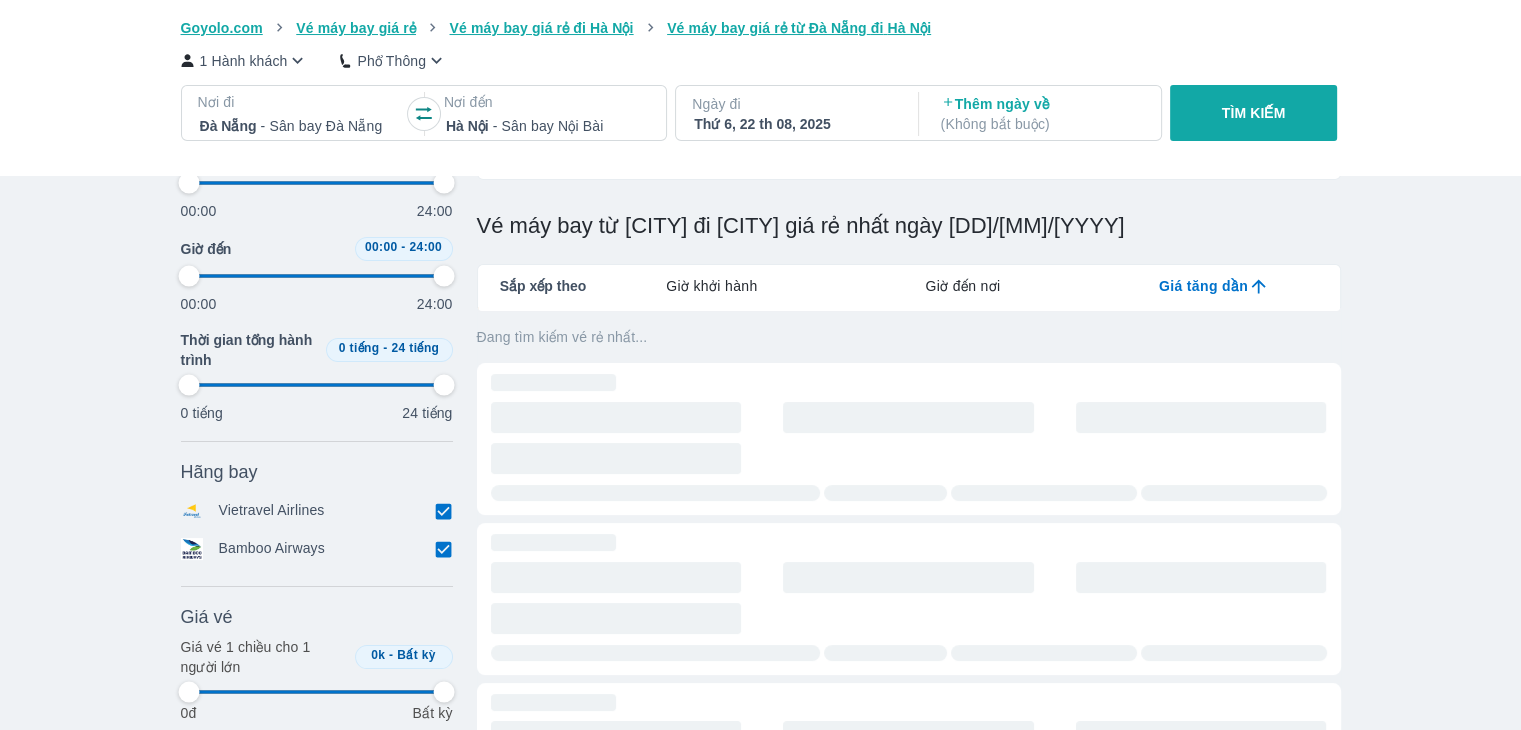 type on "97.9166666666667" 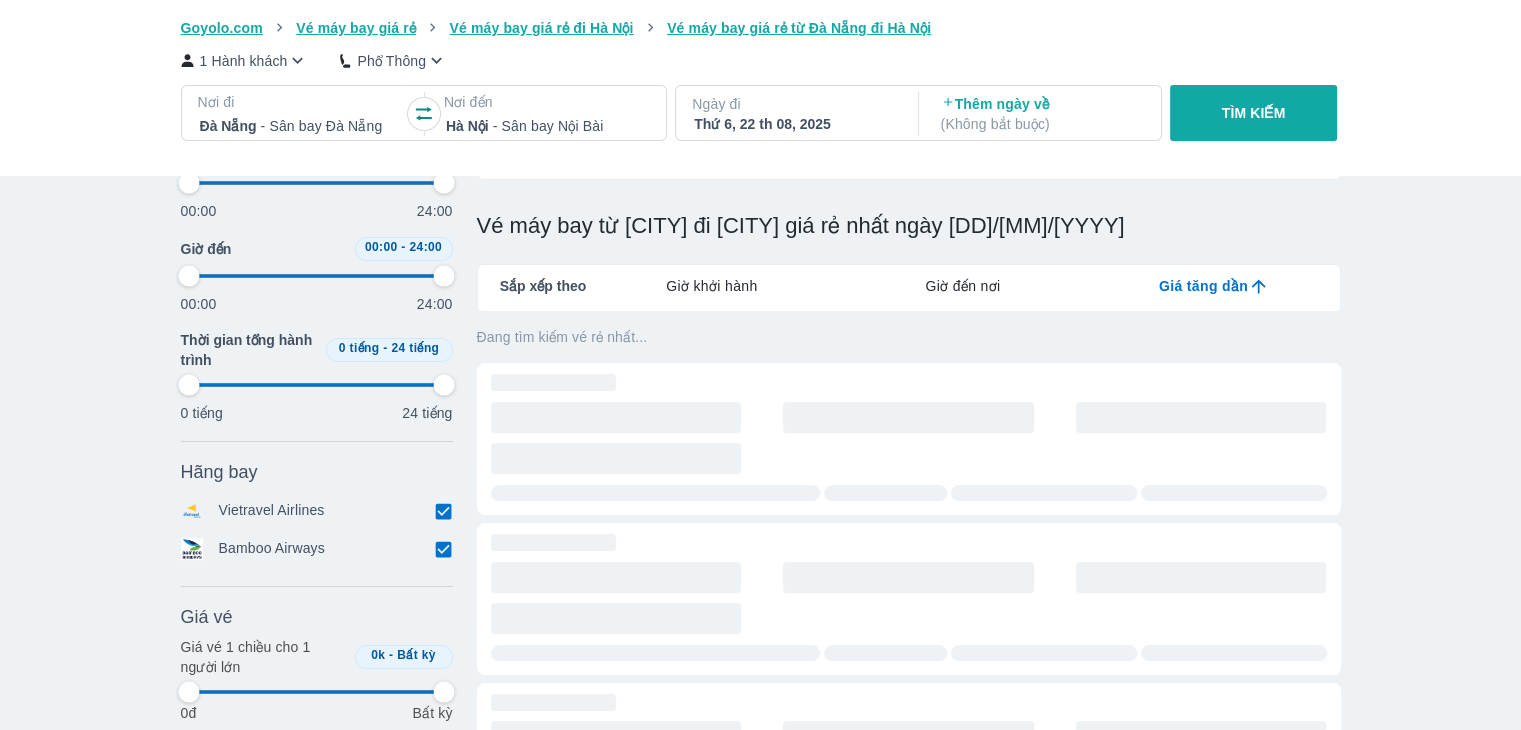 type on "97.9166666666667" 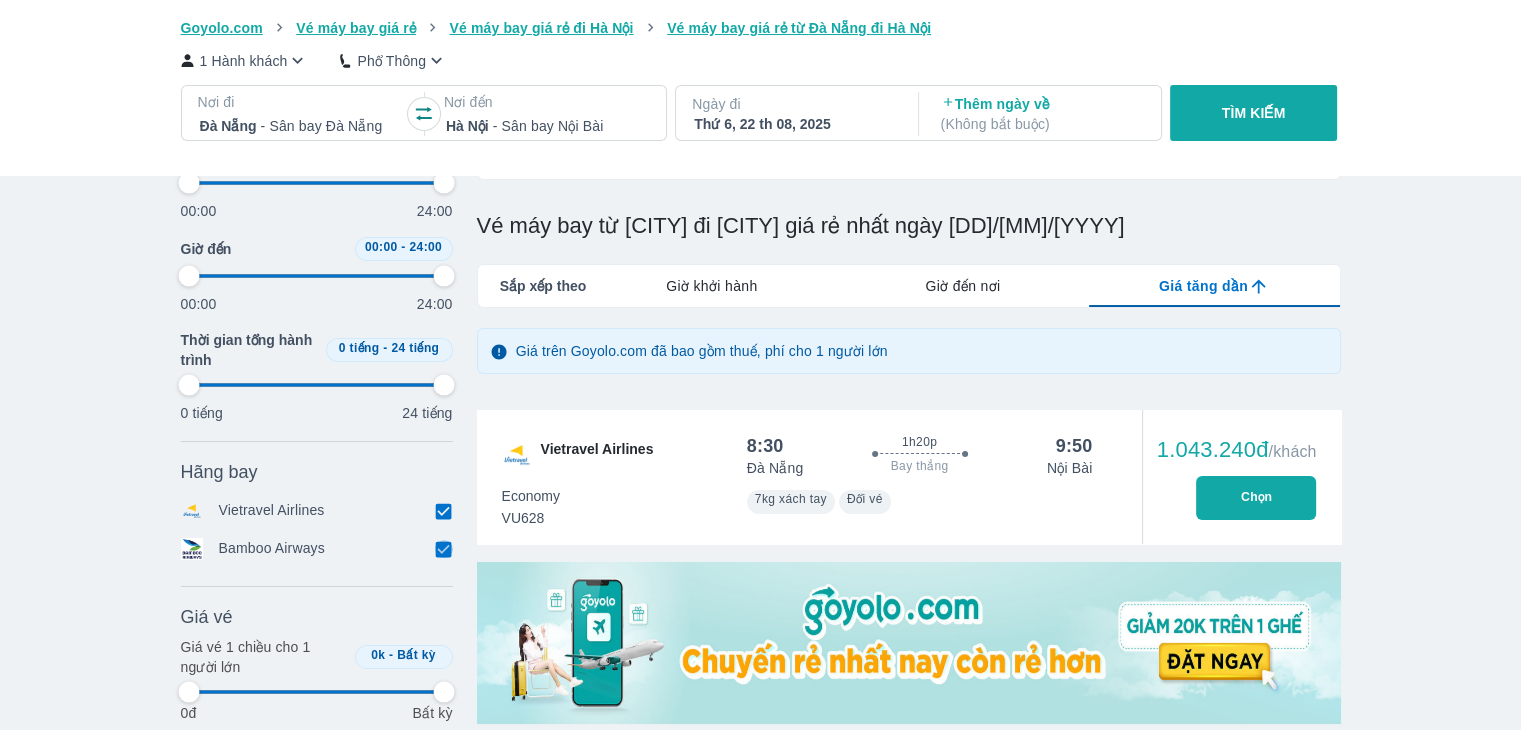 click at bounding box center (444, 549) 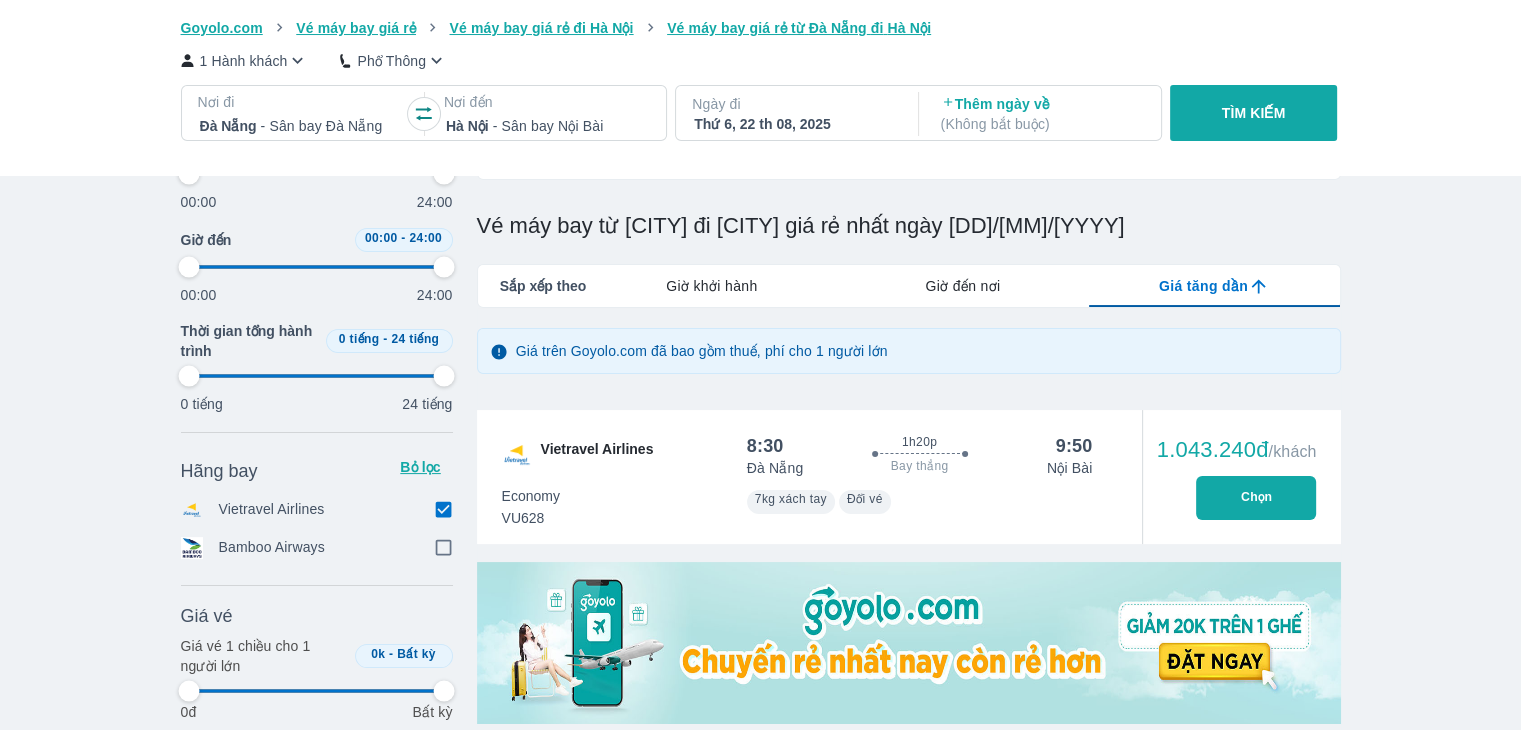 type on "97.9166666666667" 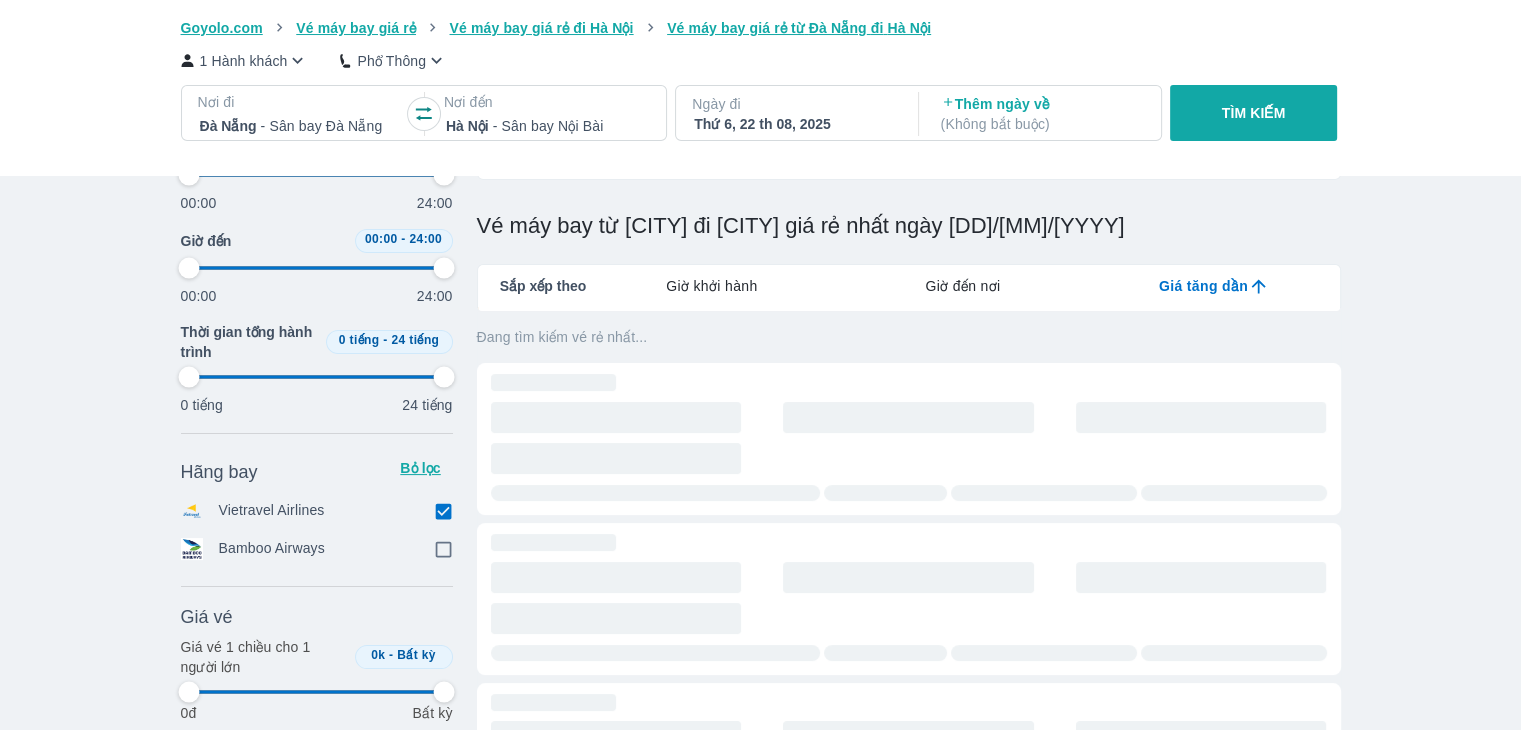 type on "97.9166666666667" 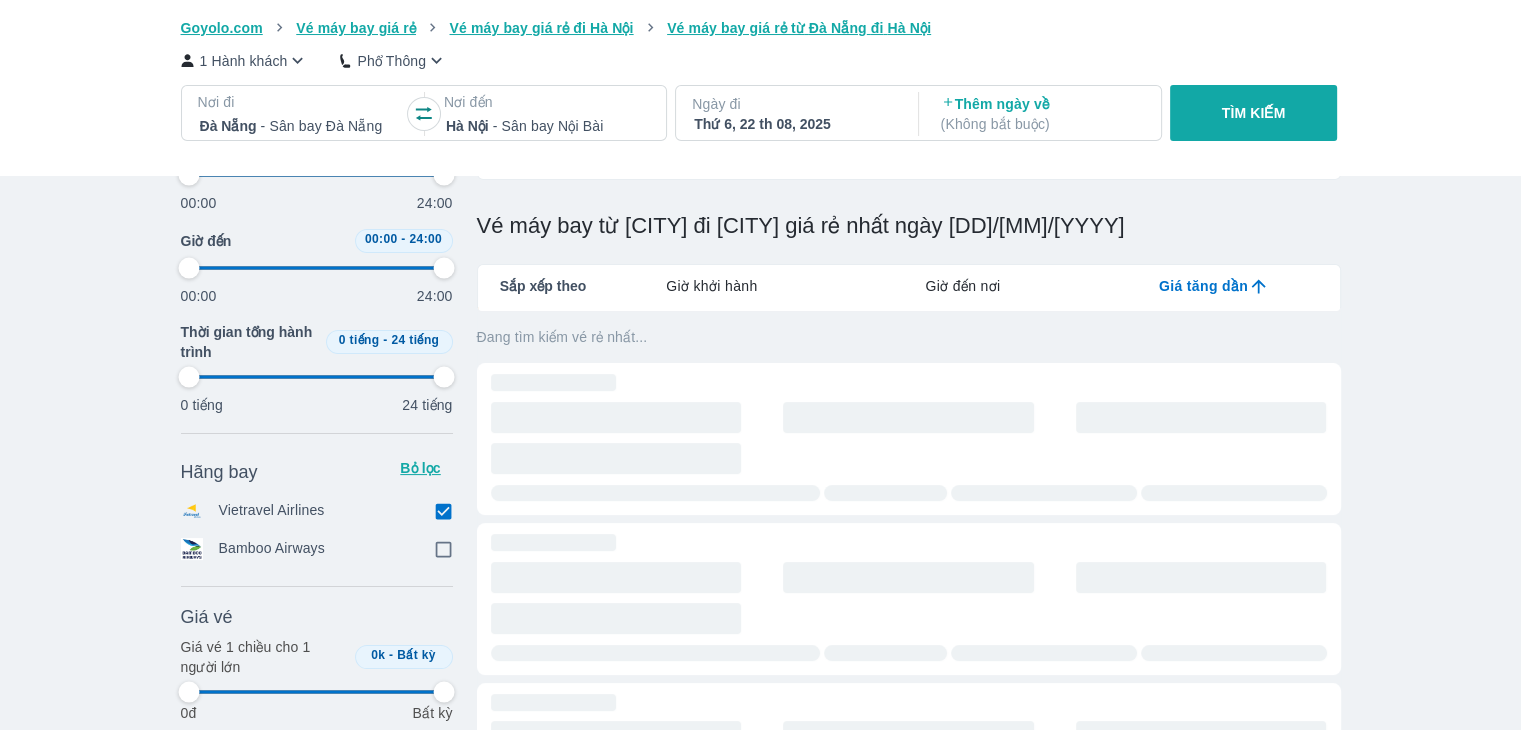 type on "97.9166666666667" 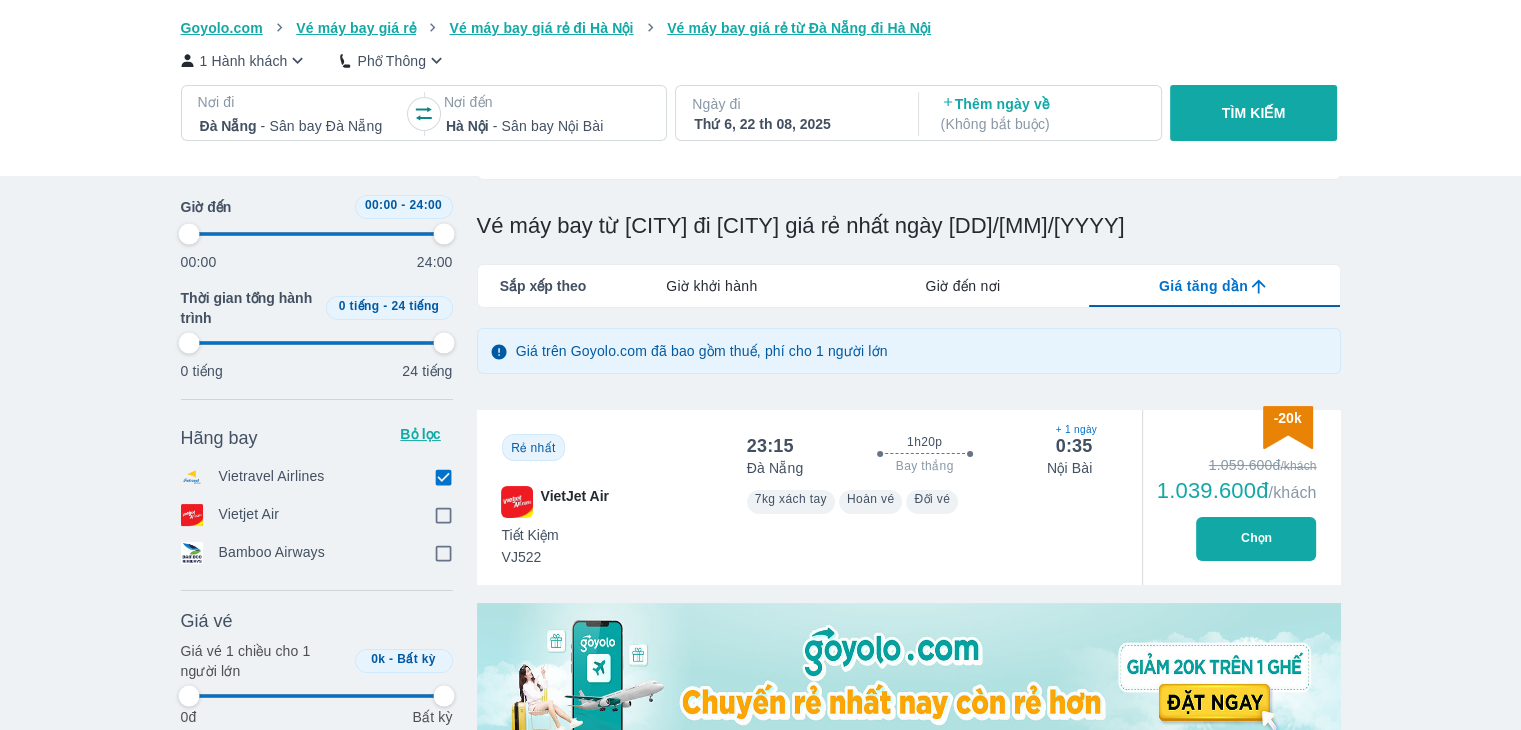 type on "97.9166666666667" 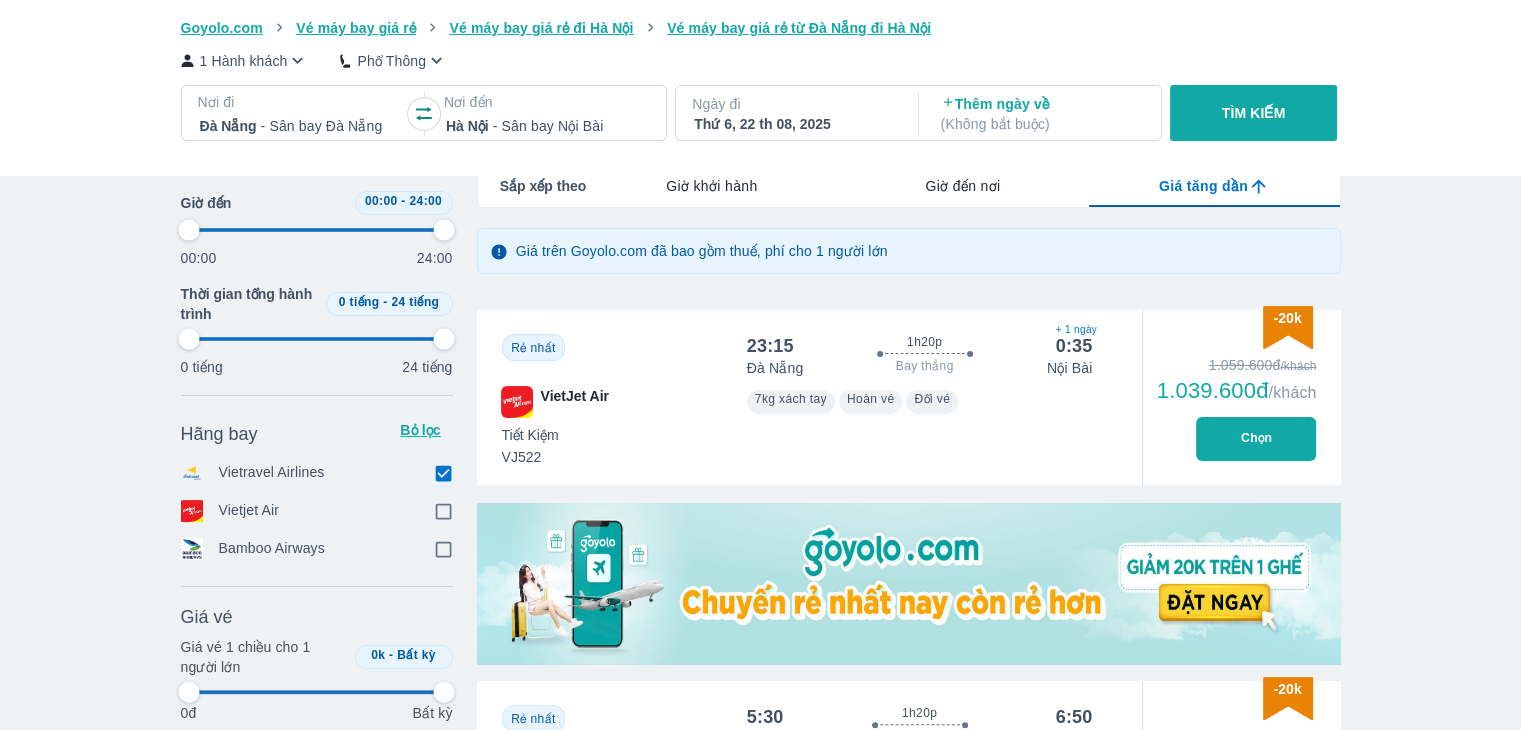 type on "97.9166666666667" 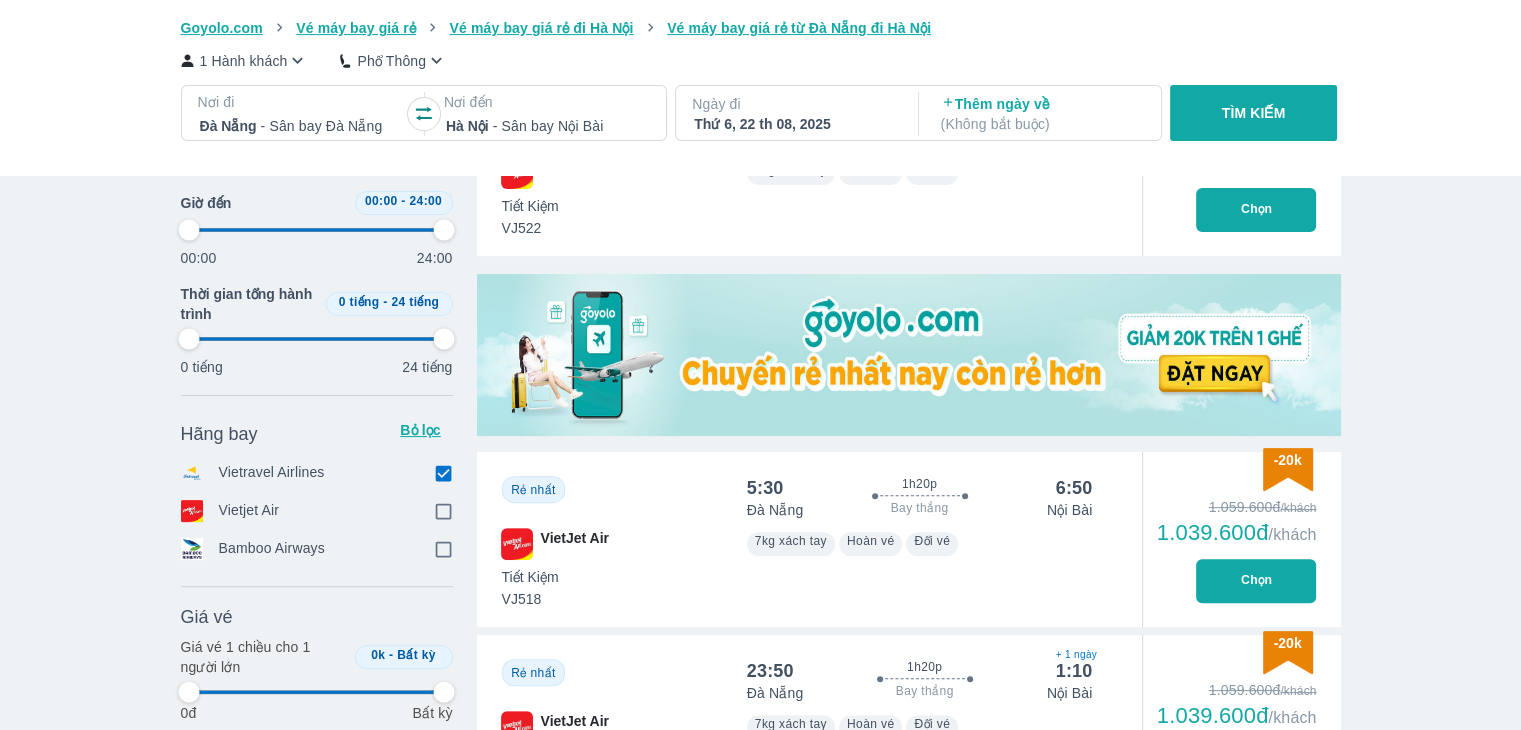 type on "97.9166666666667" 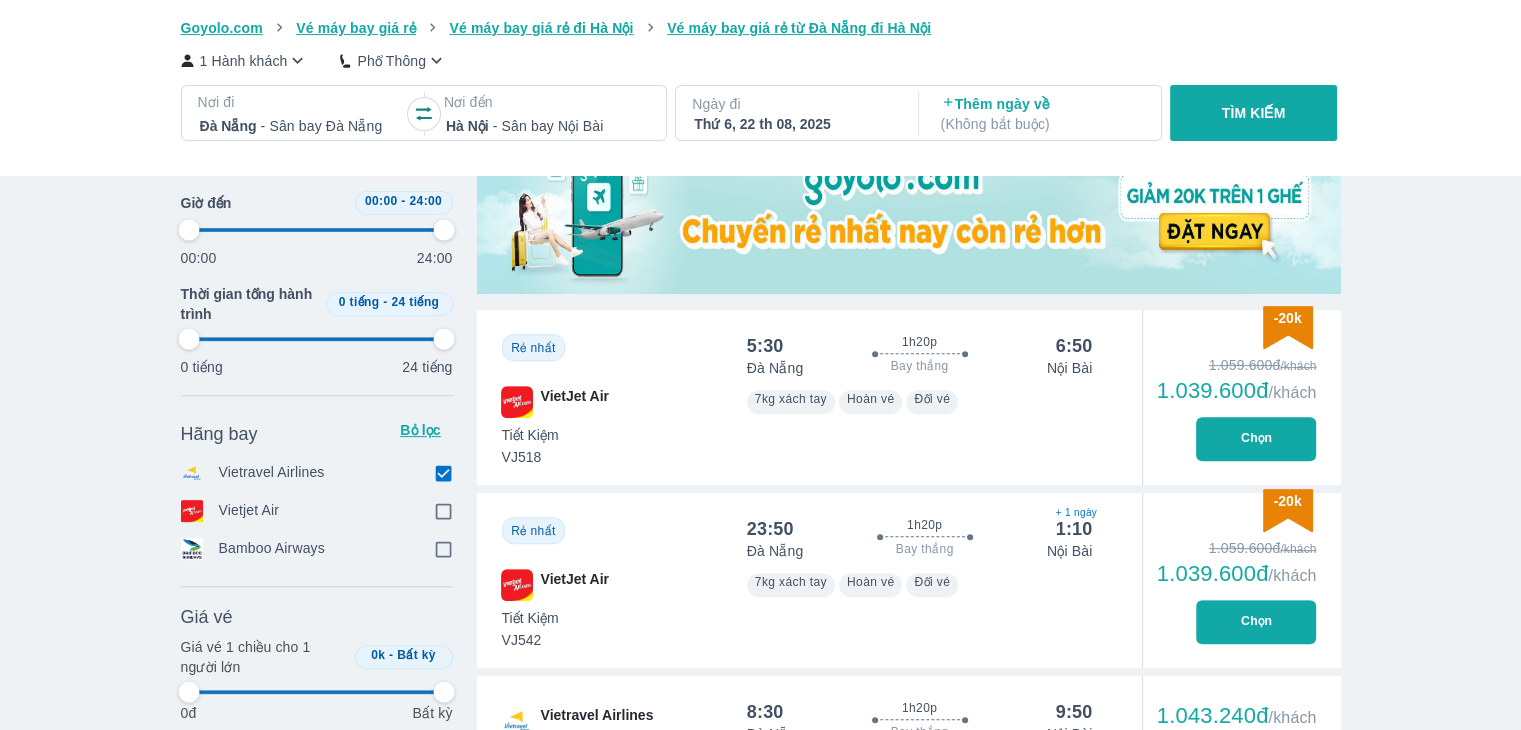 type on "97.9166666666667" 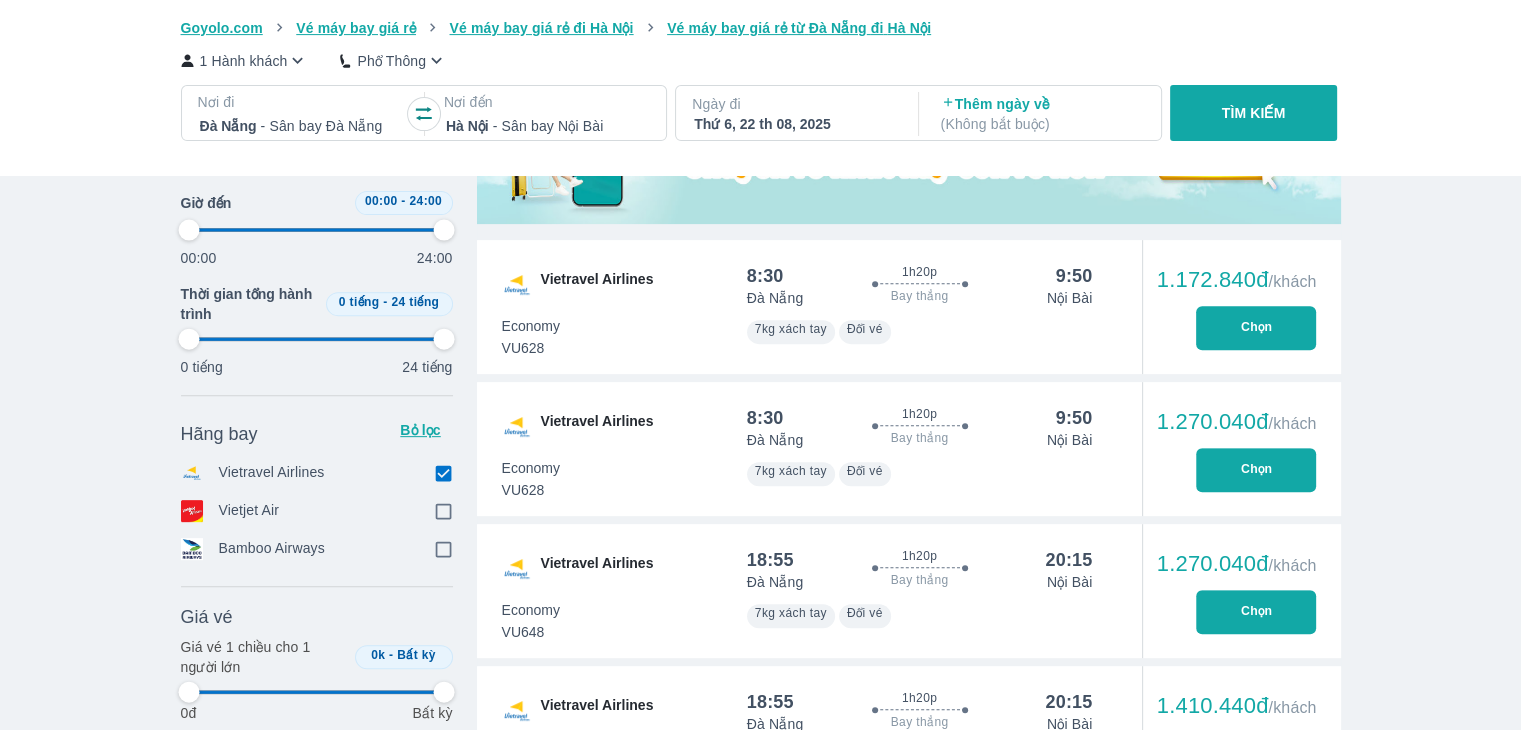 type on "97.9166666666667" 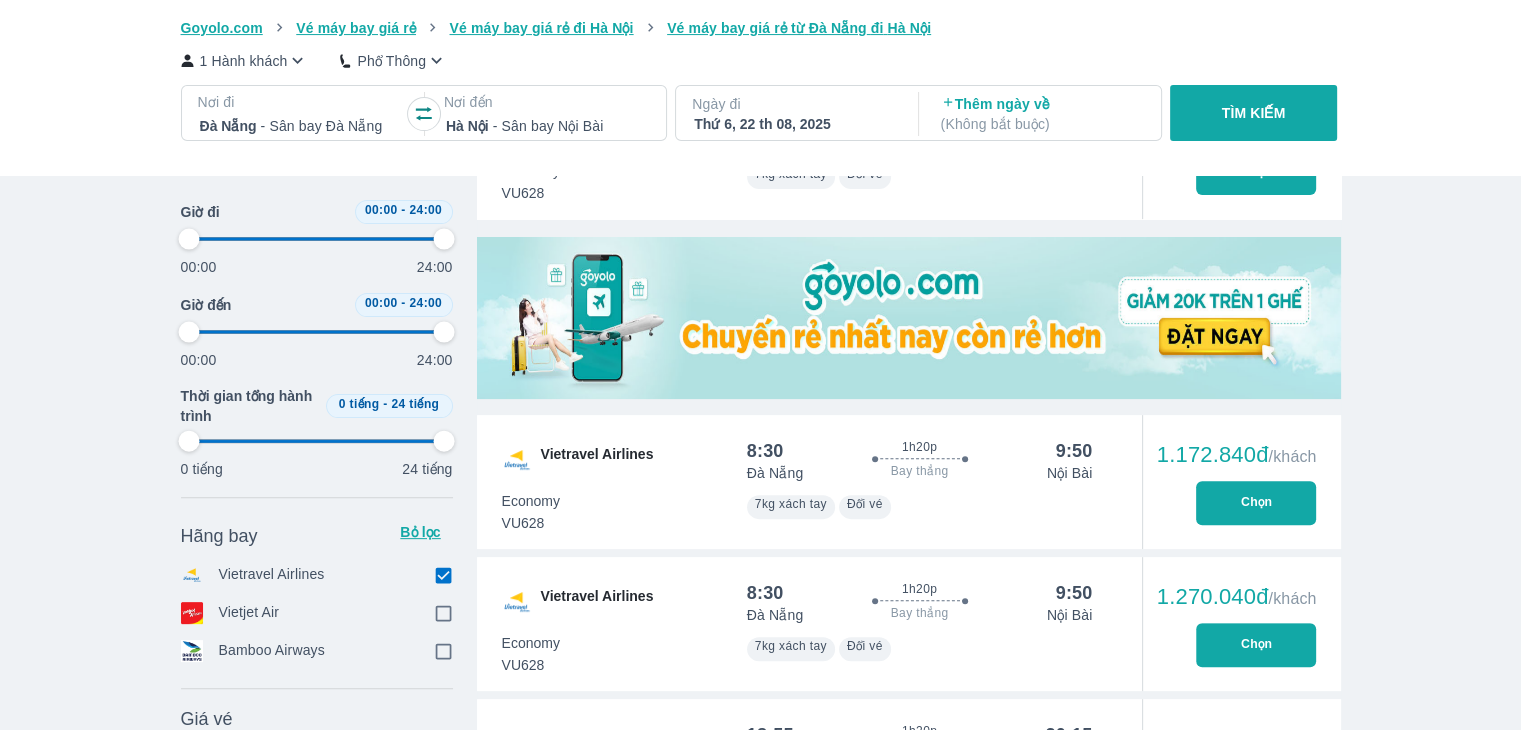 scroll, scrollTop: 500, scrollLeft: 0, axis: vertical 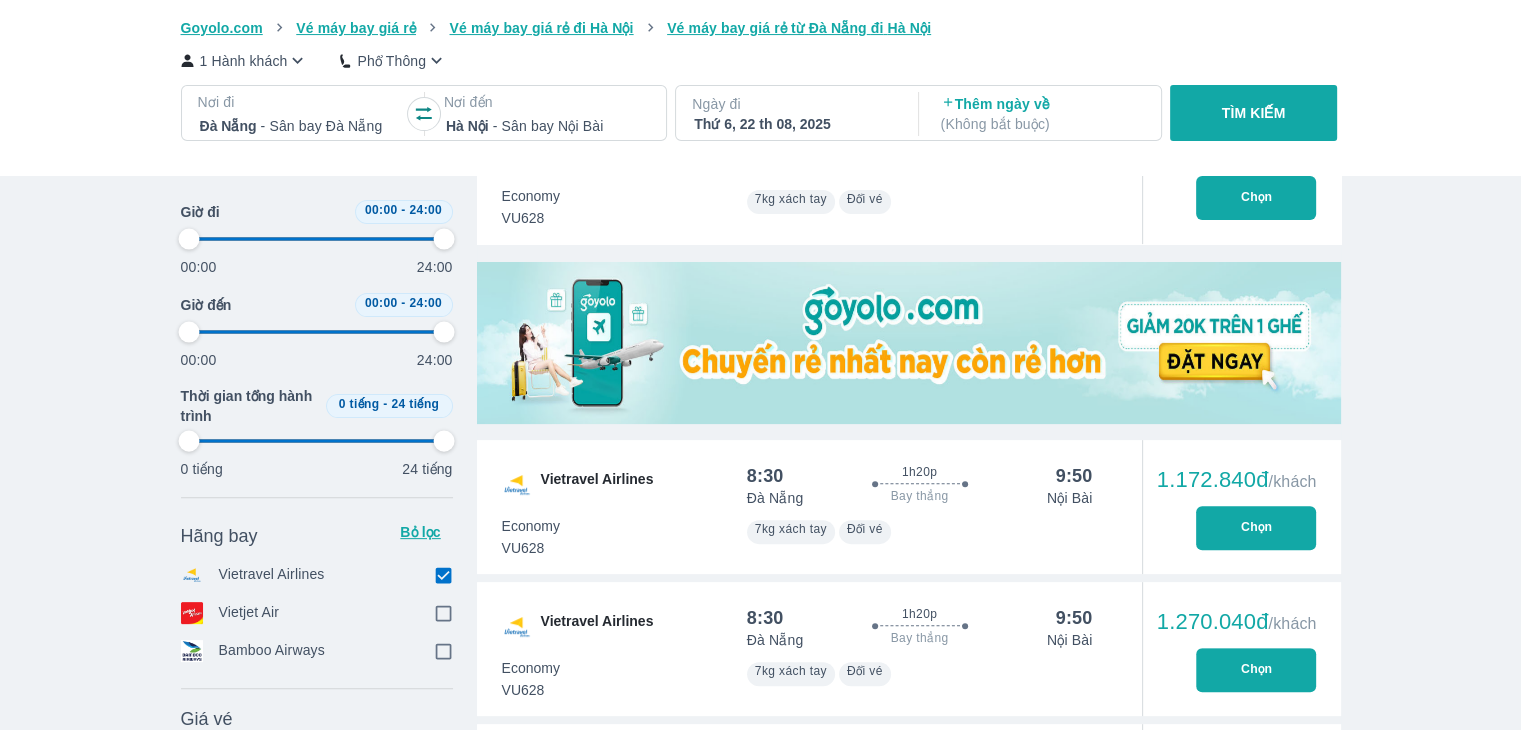 type on "97.9166666666667" 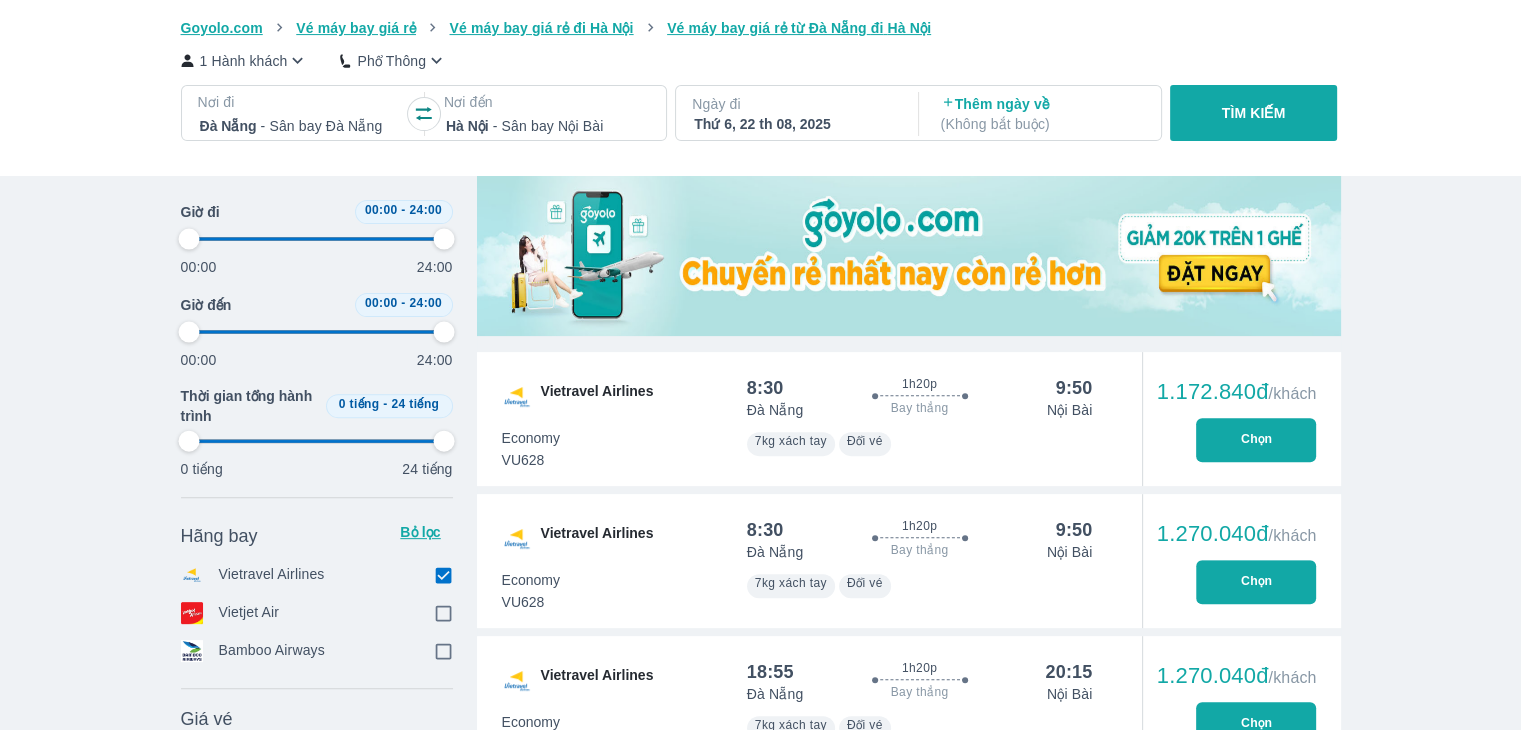 type on "97.9166666666667" 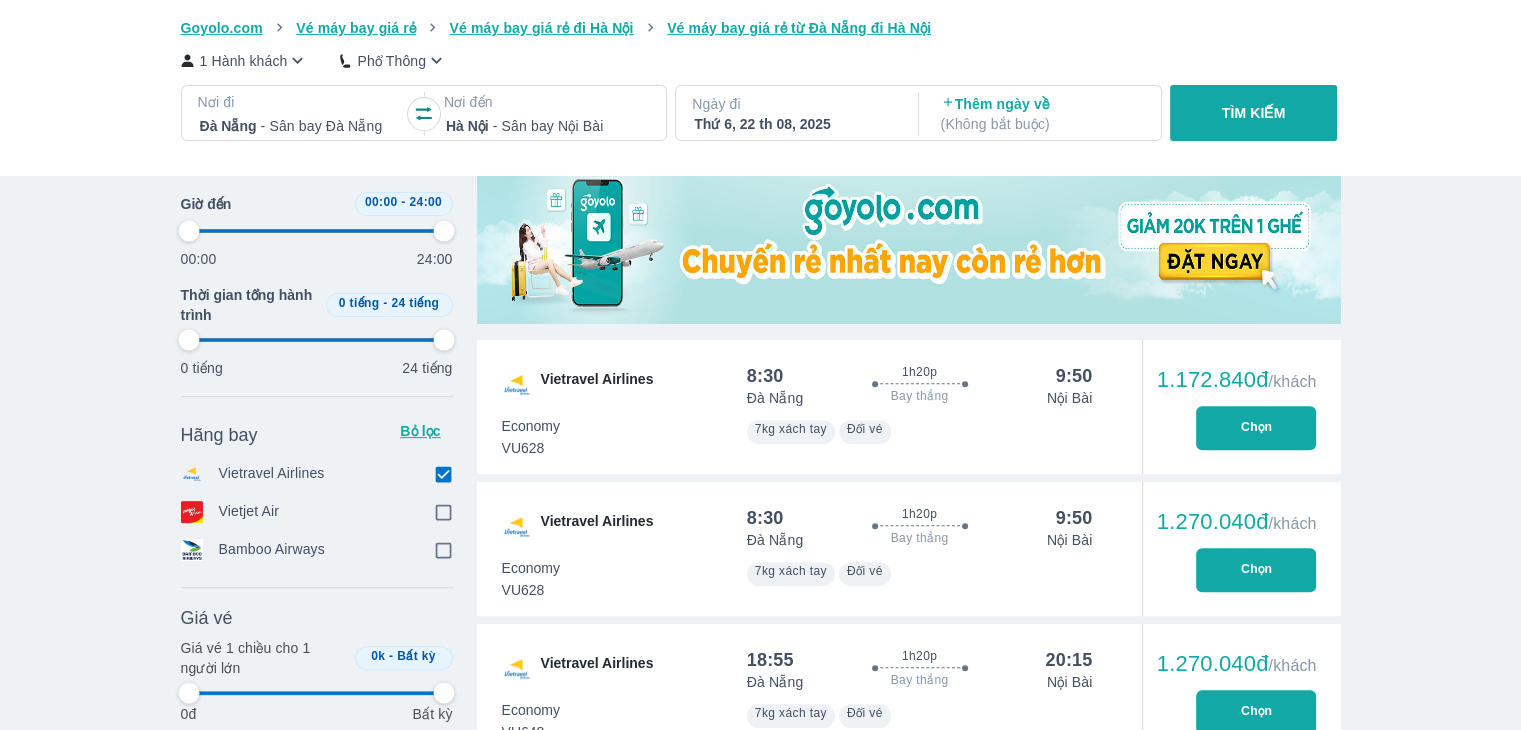 type on "97.9166666666667" 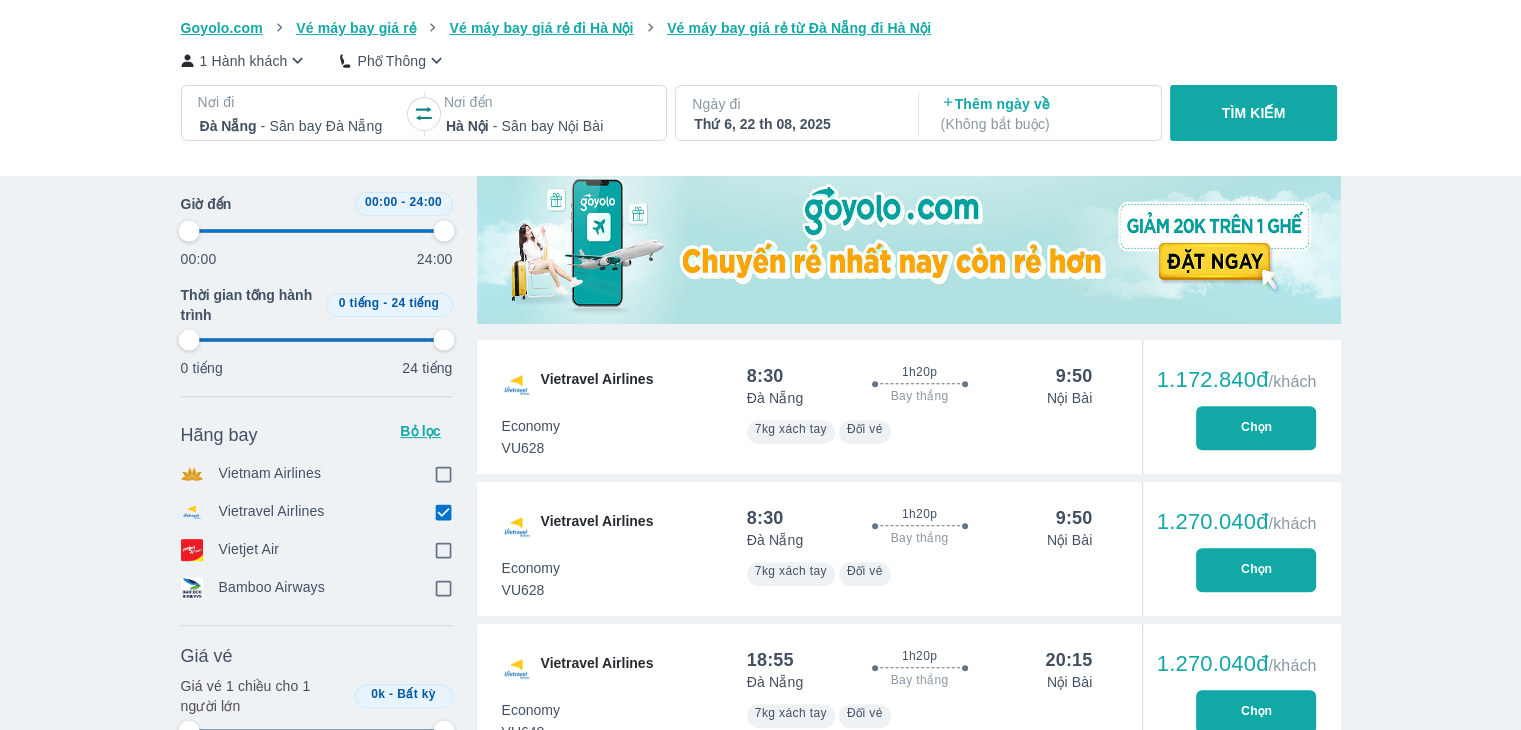 type on "97.9166666666667" 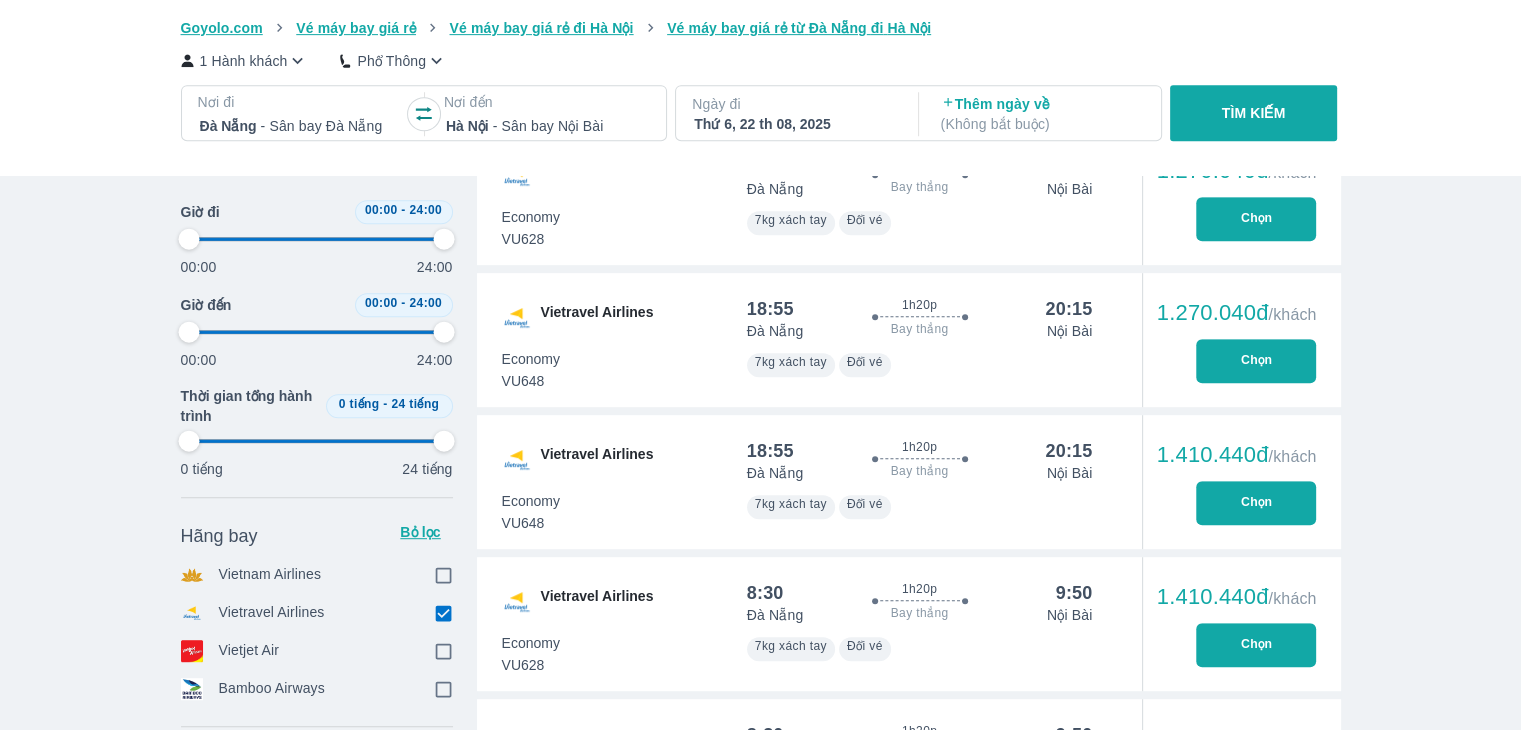 scroll, scrollTop: 500, scrollLeft: 0, axis: vertical 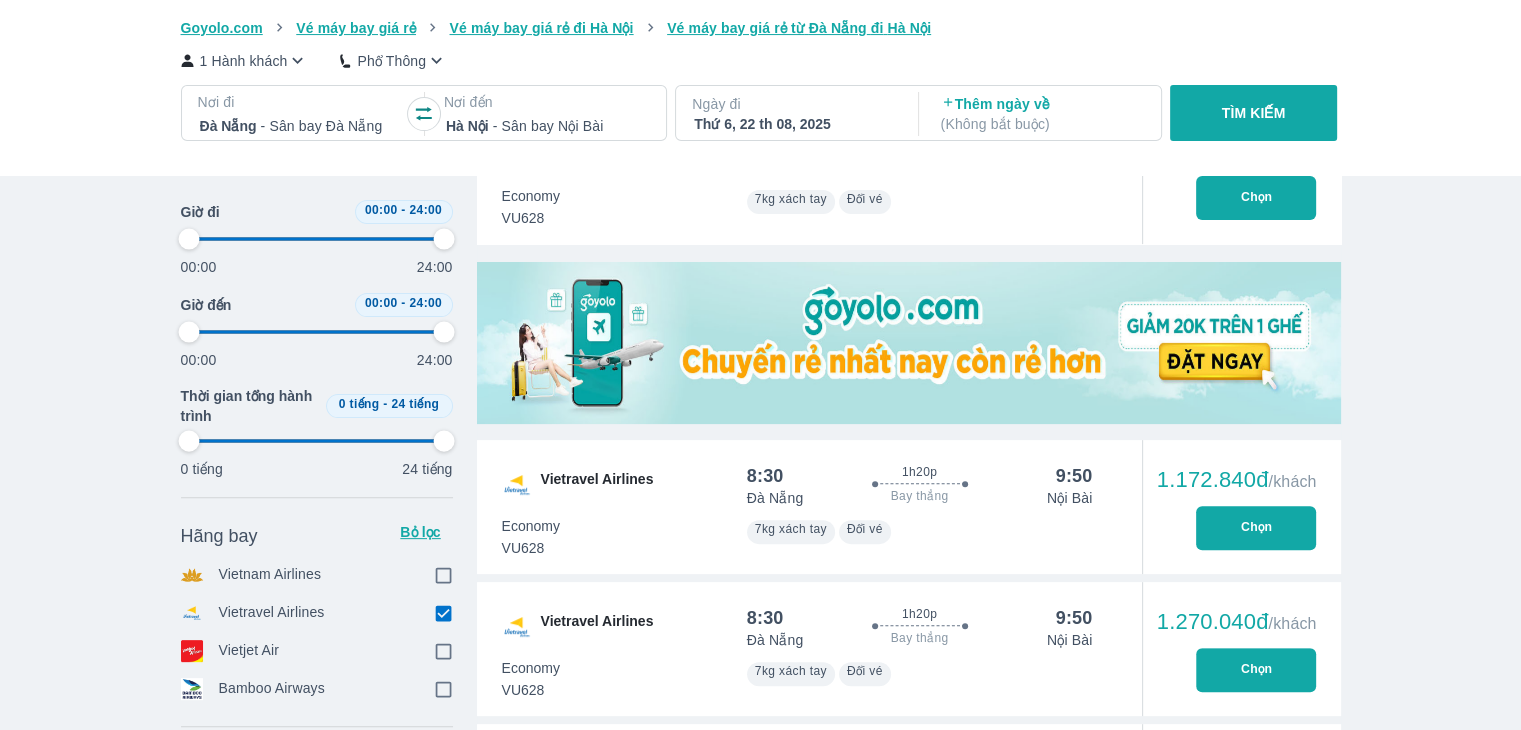 type on "97.9166666666667" 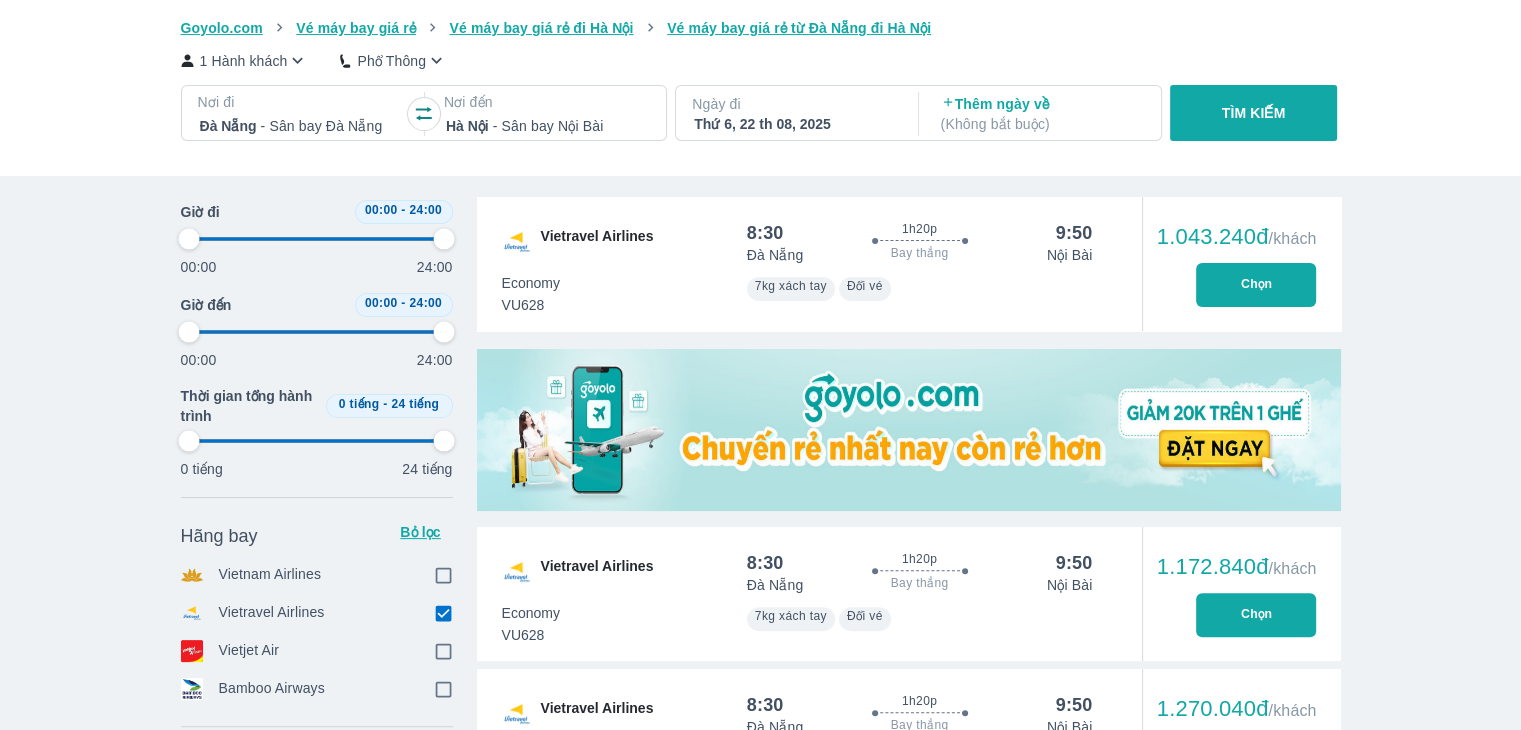 scroll, scrollTop: 400, scrollLeft: 0, axis: vertical 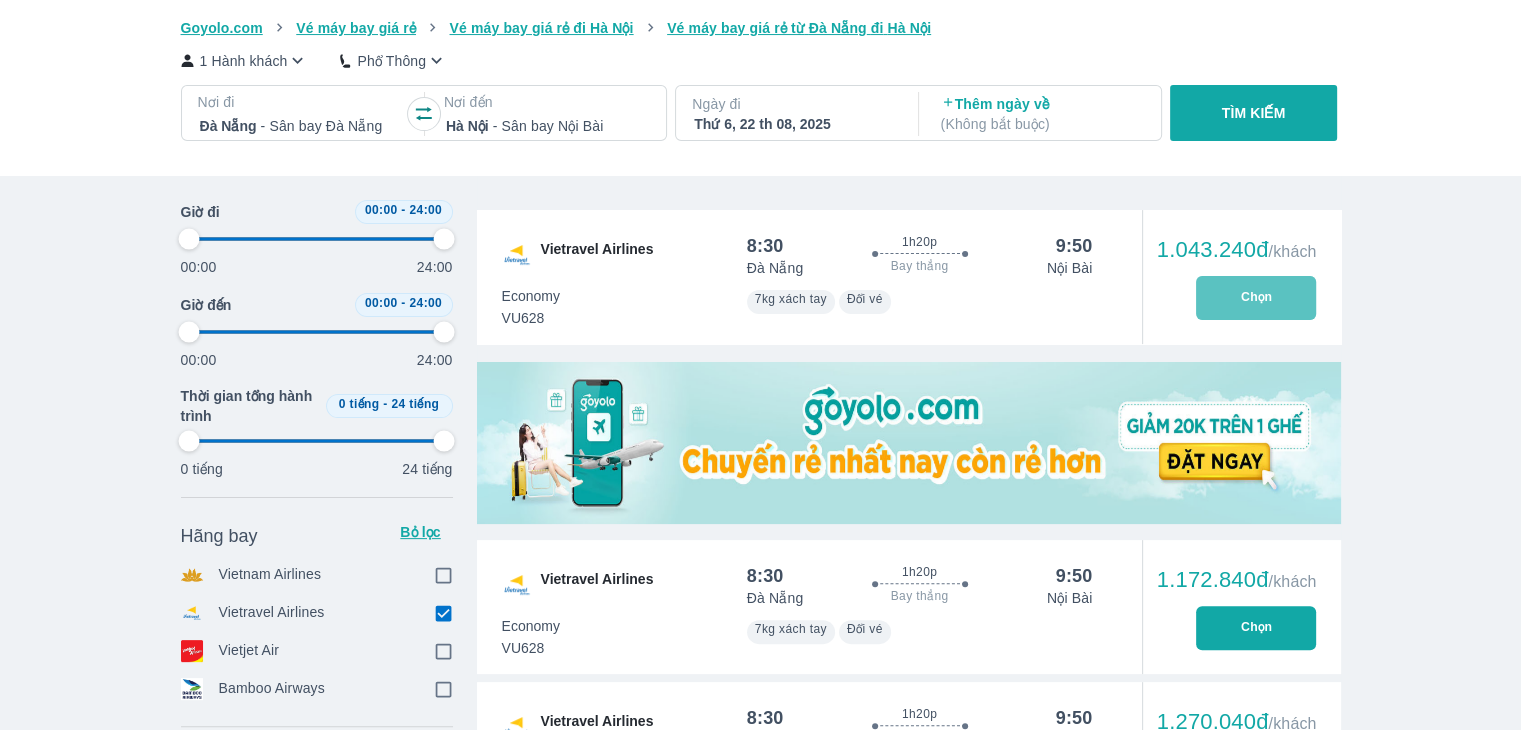 click on "Chọn" at bounding box center (1256, 298) 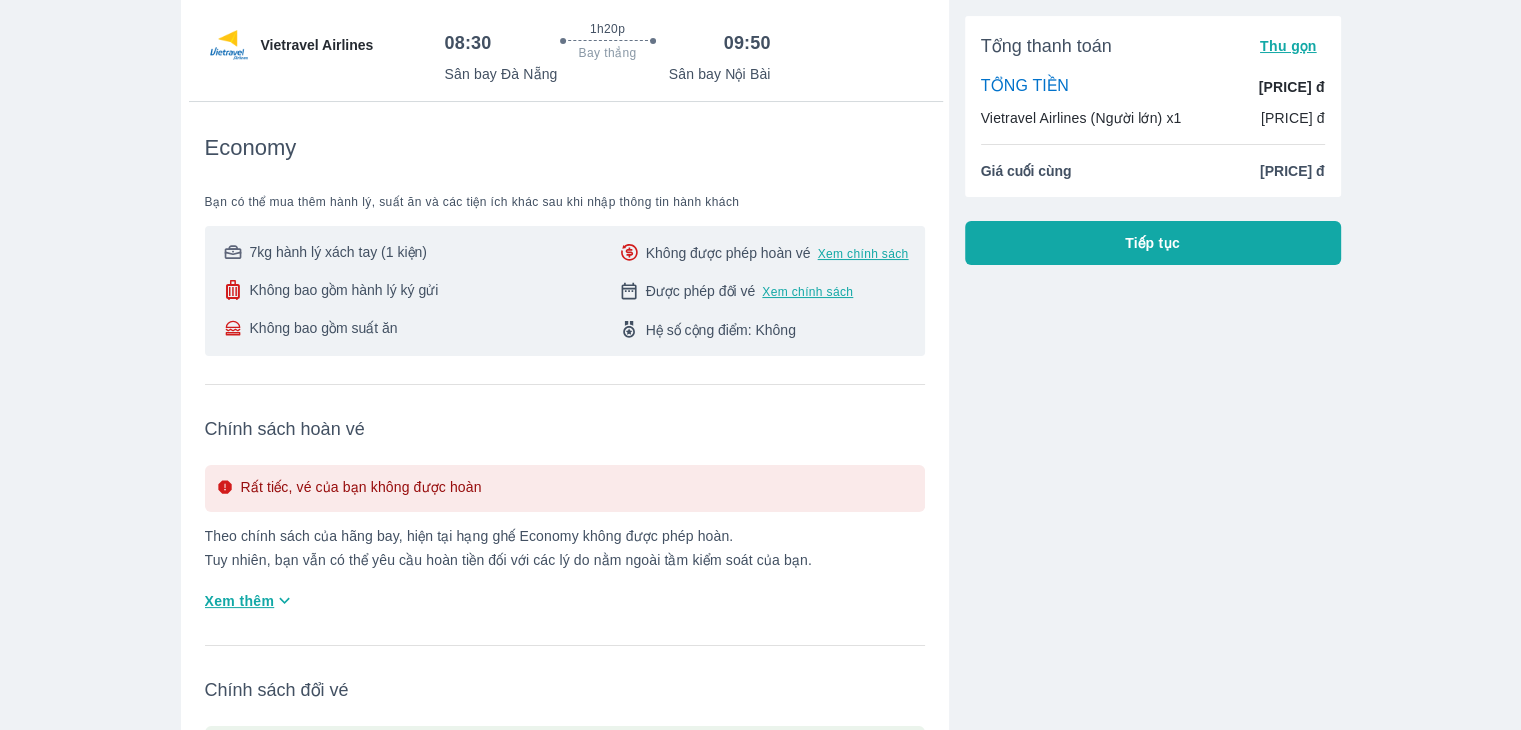 scroll, scrollTop: 200, scrollLeft: 0, axis: vertical 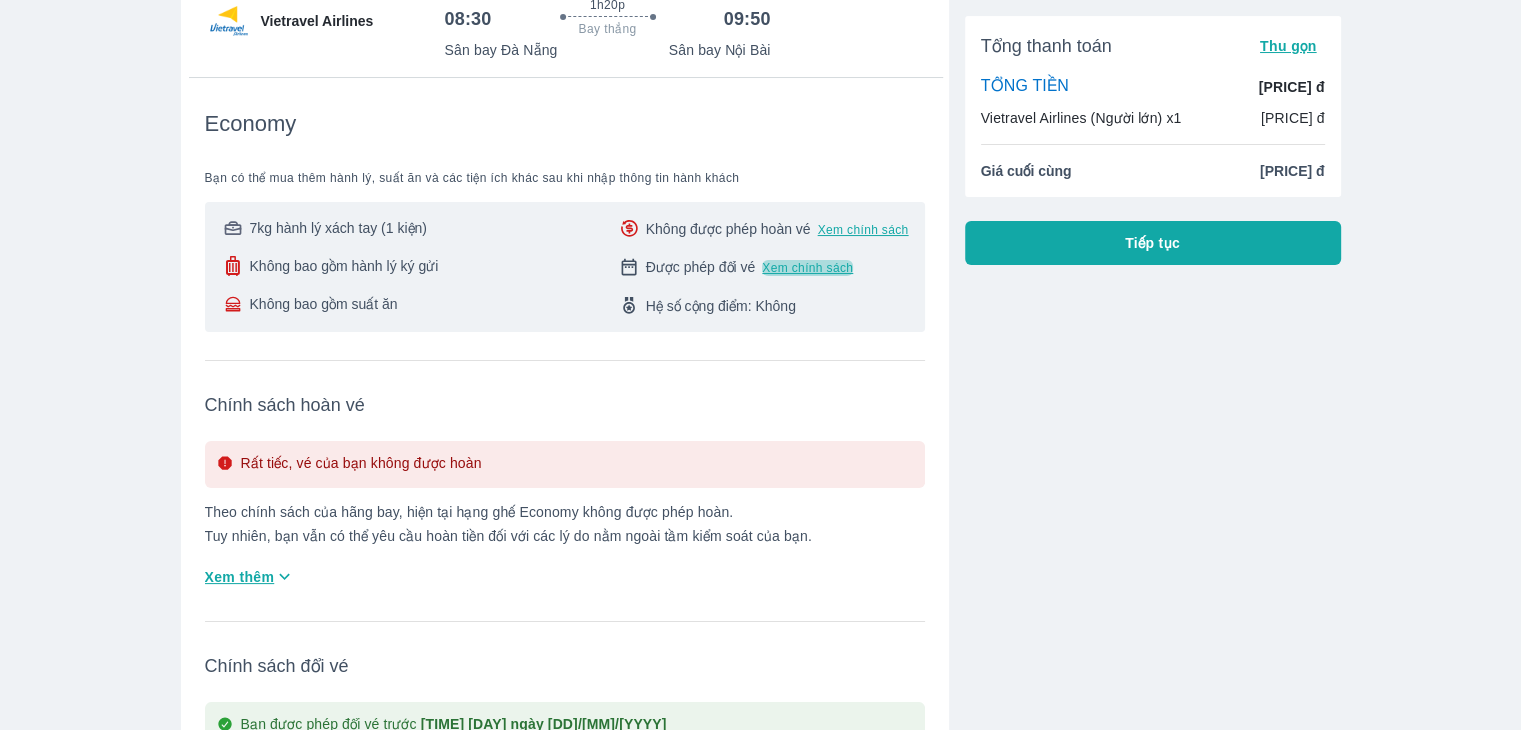 click on "Xem chính sách" at bounding box center (807, 268) 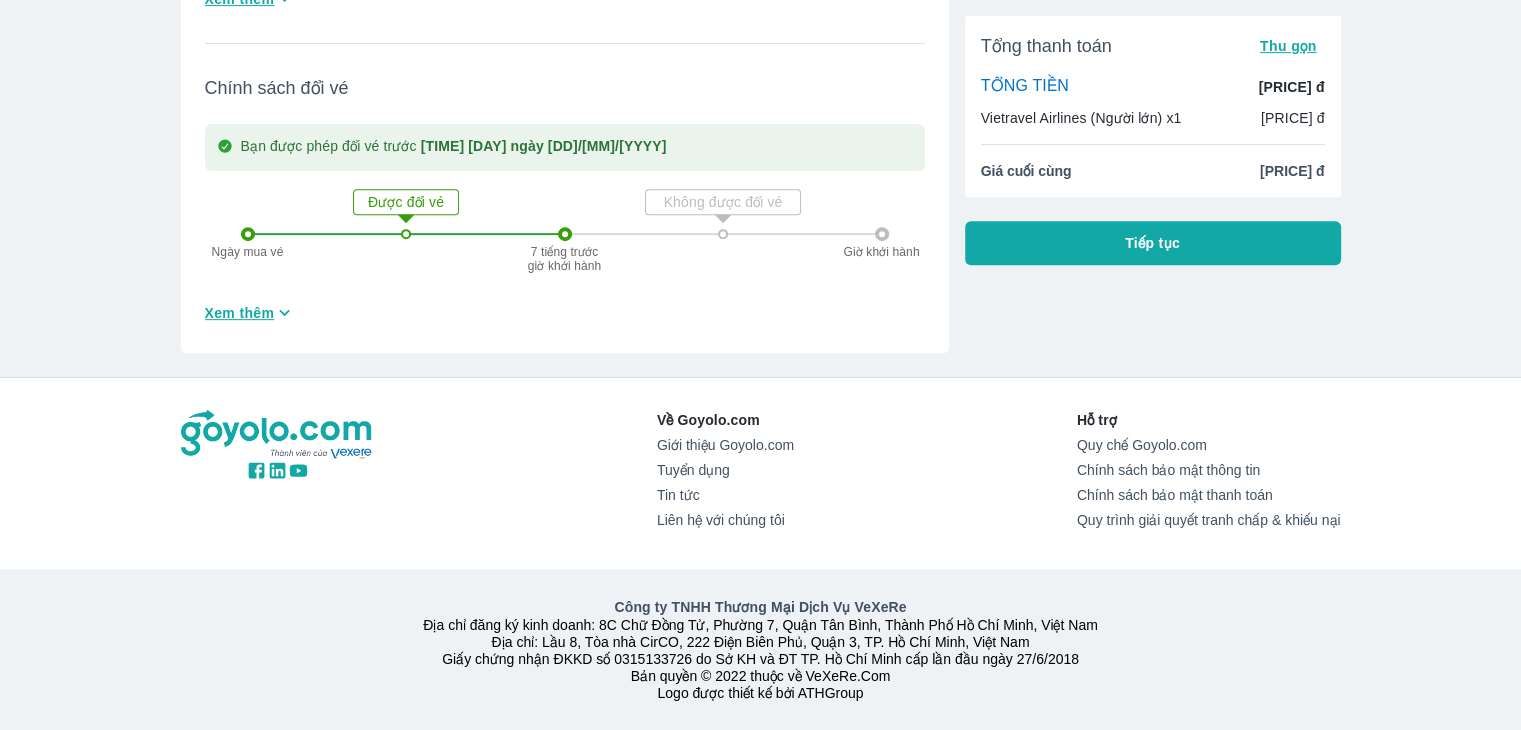 scroll, scrollTop: 791, scrollLeft: 0, axis: vertical 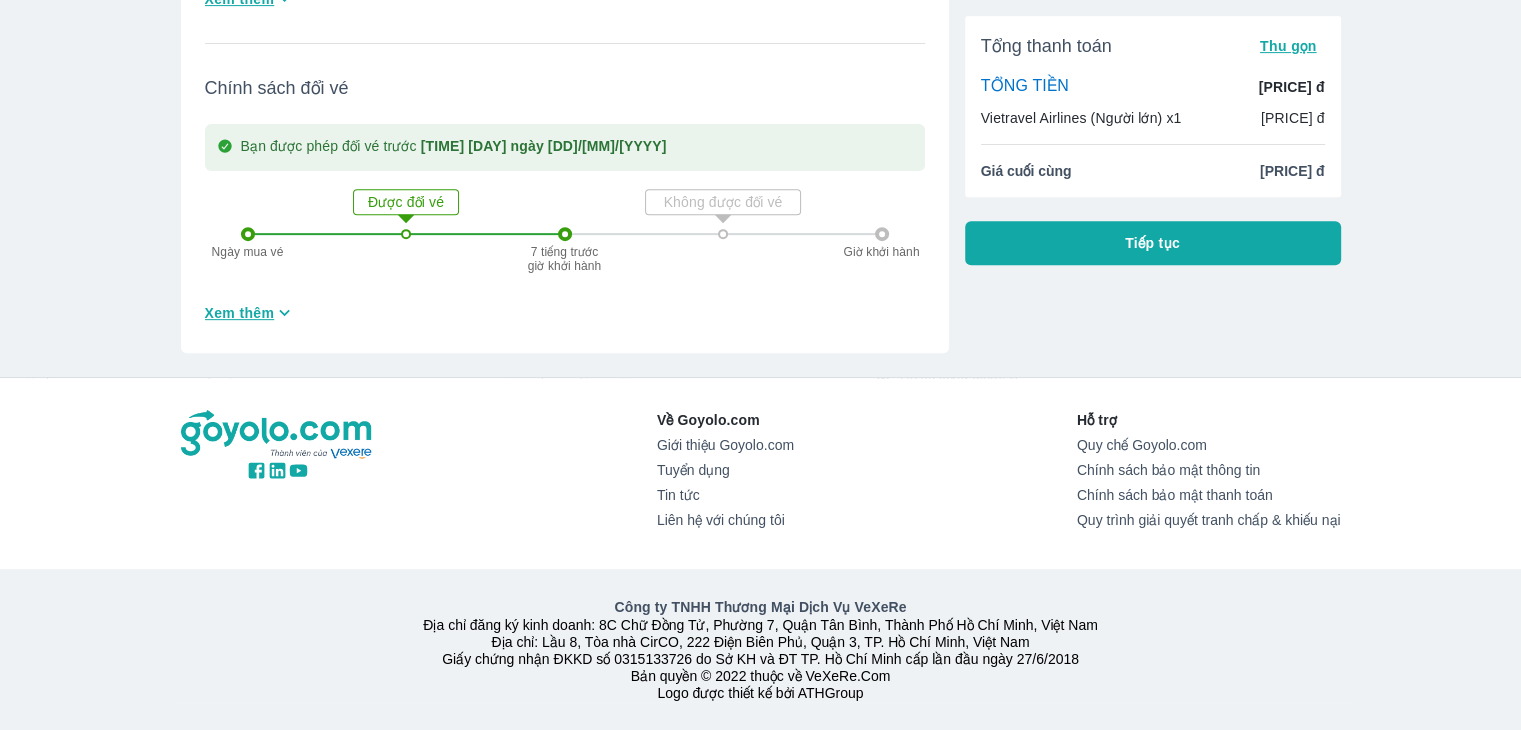 click on "Về Goyolo.com Giới thiệu Goyolo.com Tuyển dụng Tin tức Liên hệ với chúng tôi Hỗ trợ Quy chế Goyolo.com Chính sách bảo mật thông tin Chính sách bảo mật thanh toán Quy trình giải quyết tranh chấp & khiếu nại" at bounding box center (761, 473) 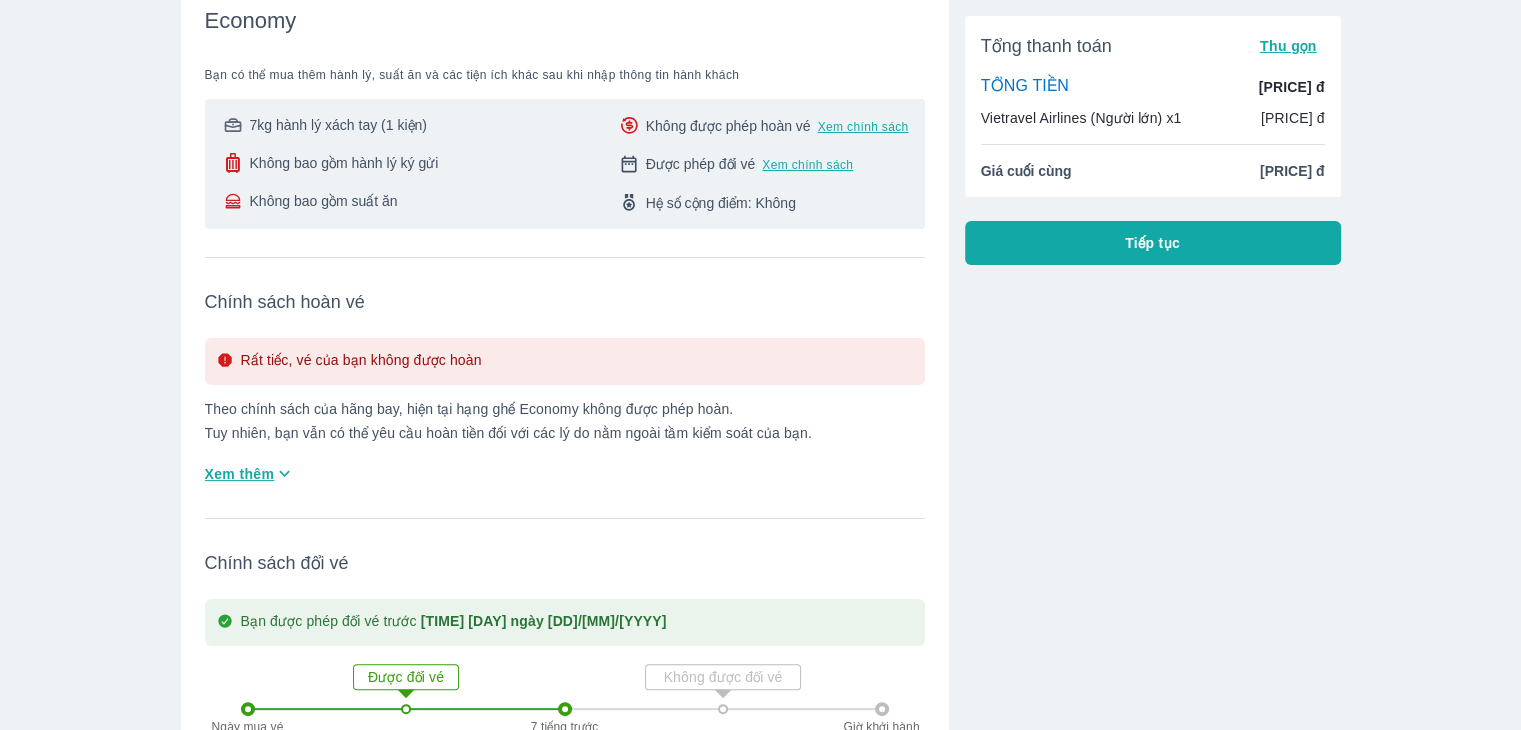 scroll, scrollTop: 91, scrollLeft: 0, axis: vertical 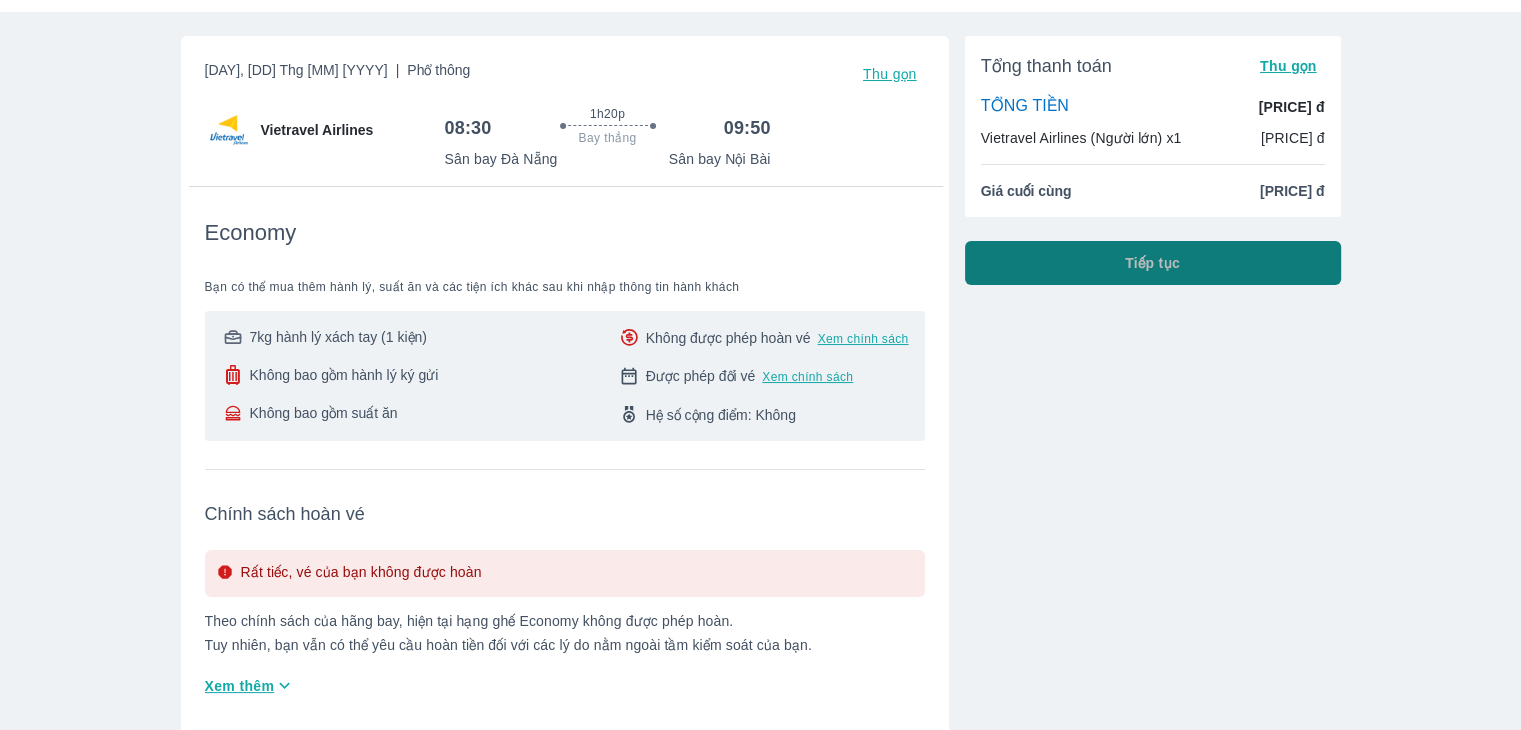 click on "Tiếp tục" at bounding box center [1153, 263] 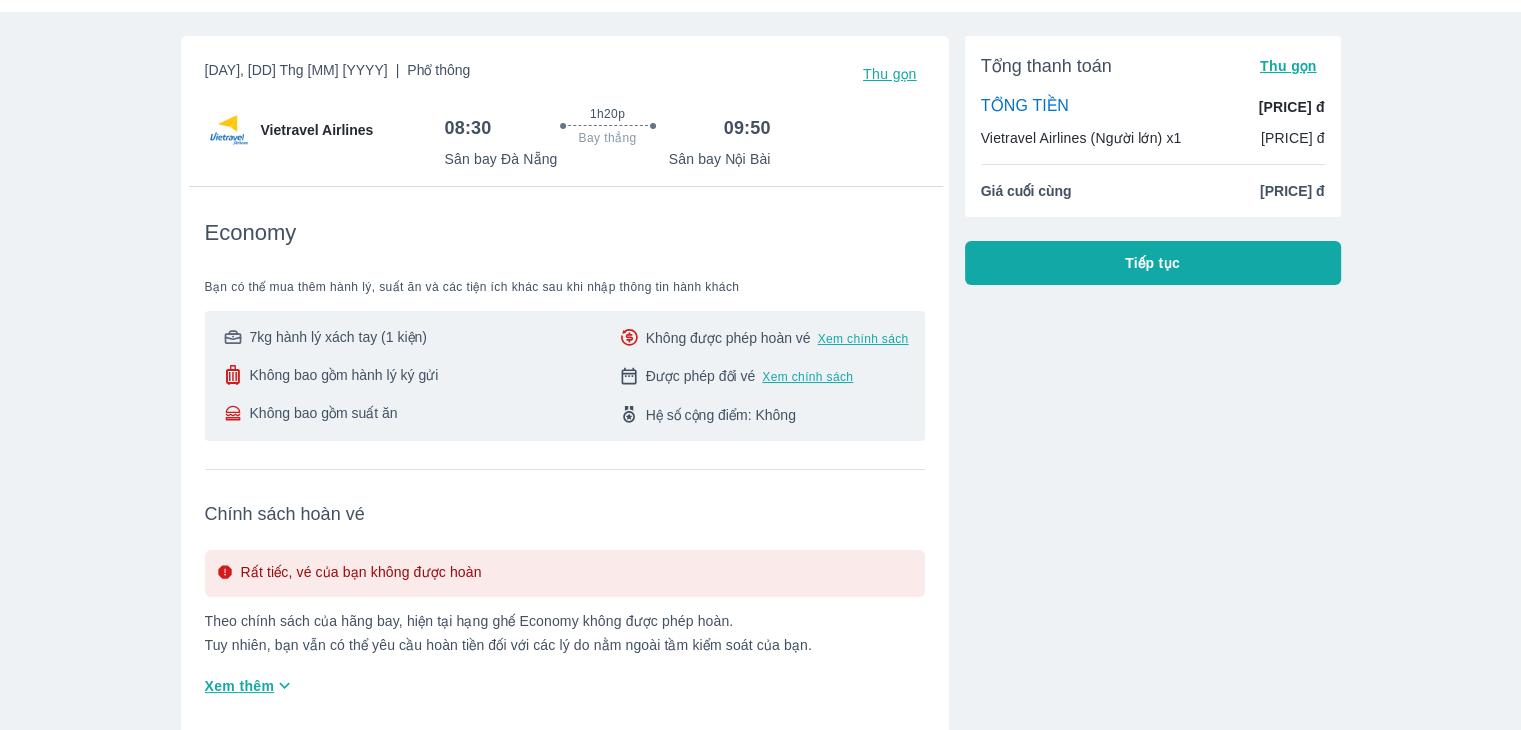 scroll, scrollTop: 0, scrollLeft: 0, axis: both 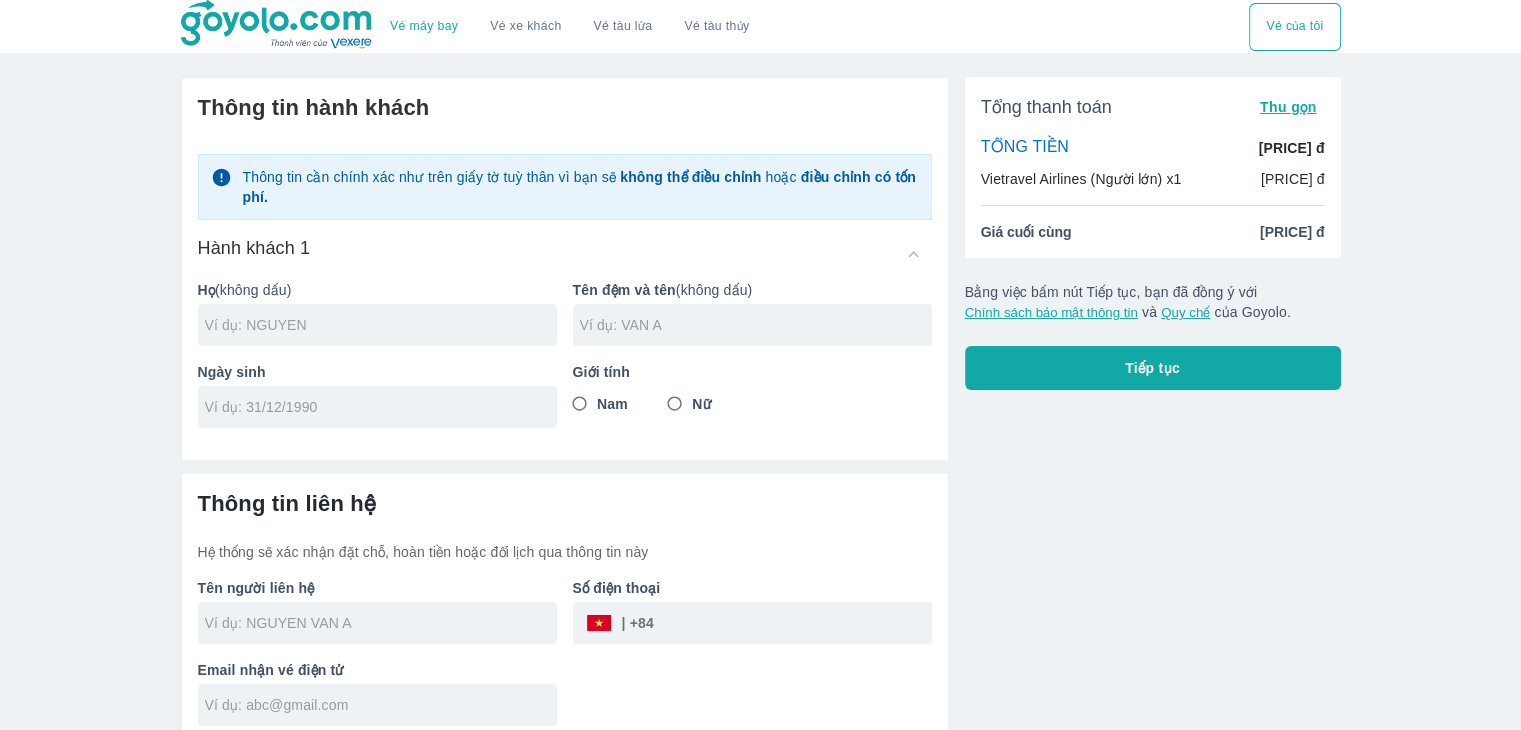 click at bounding box center (381, 325) 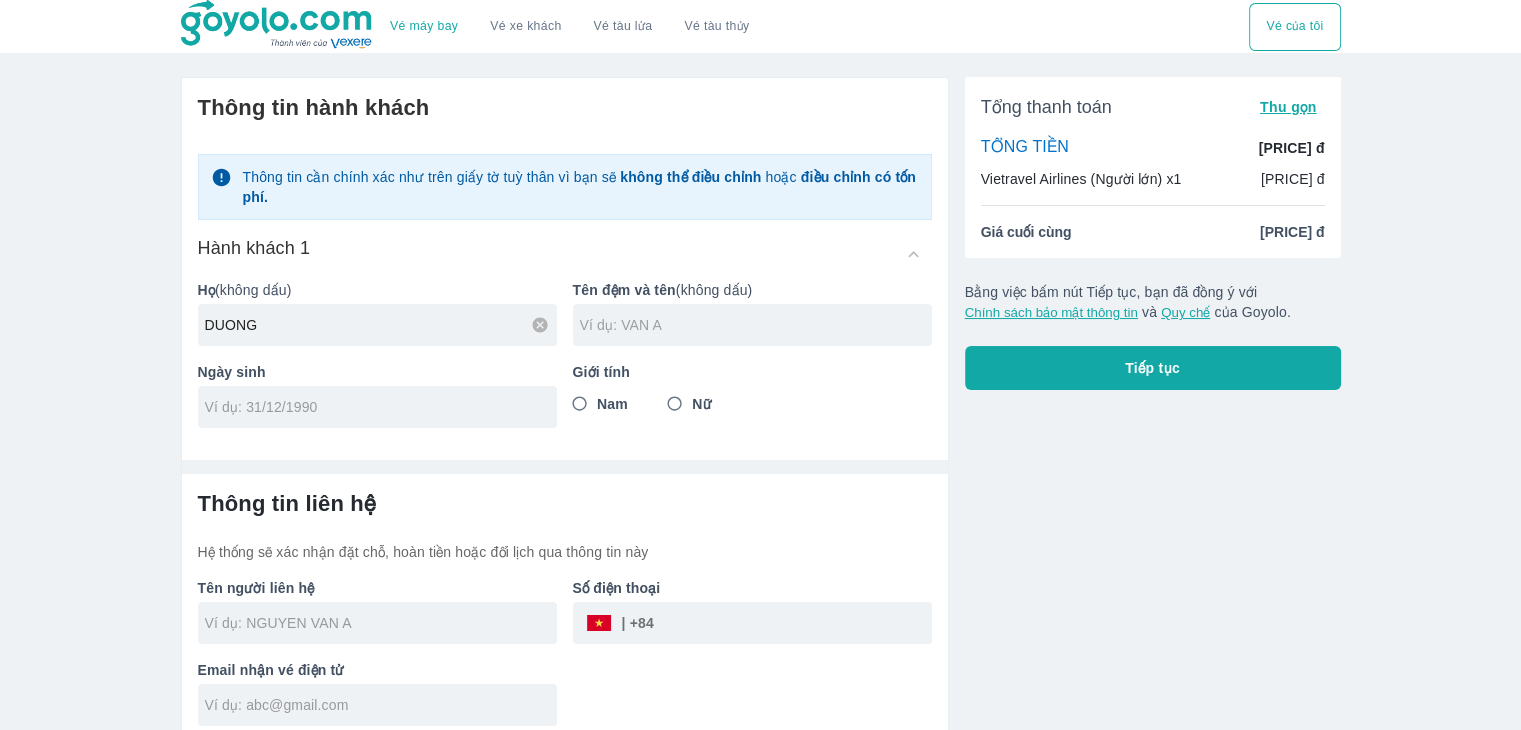 type on "DUONG" 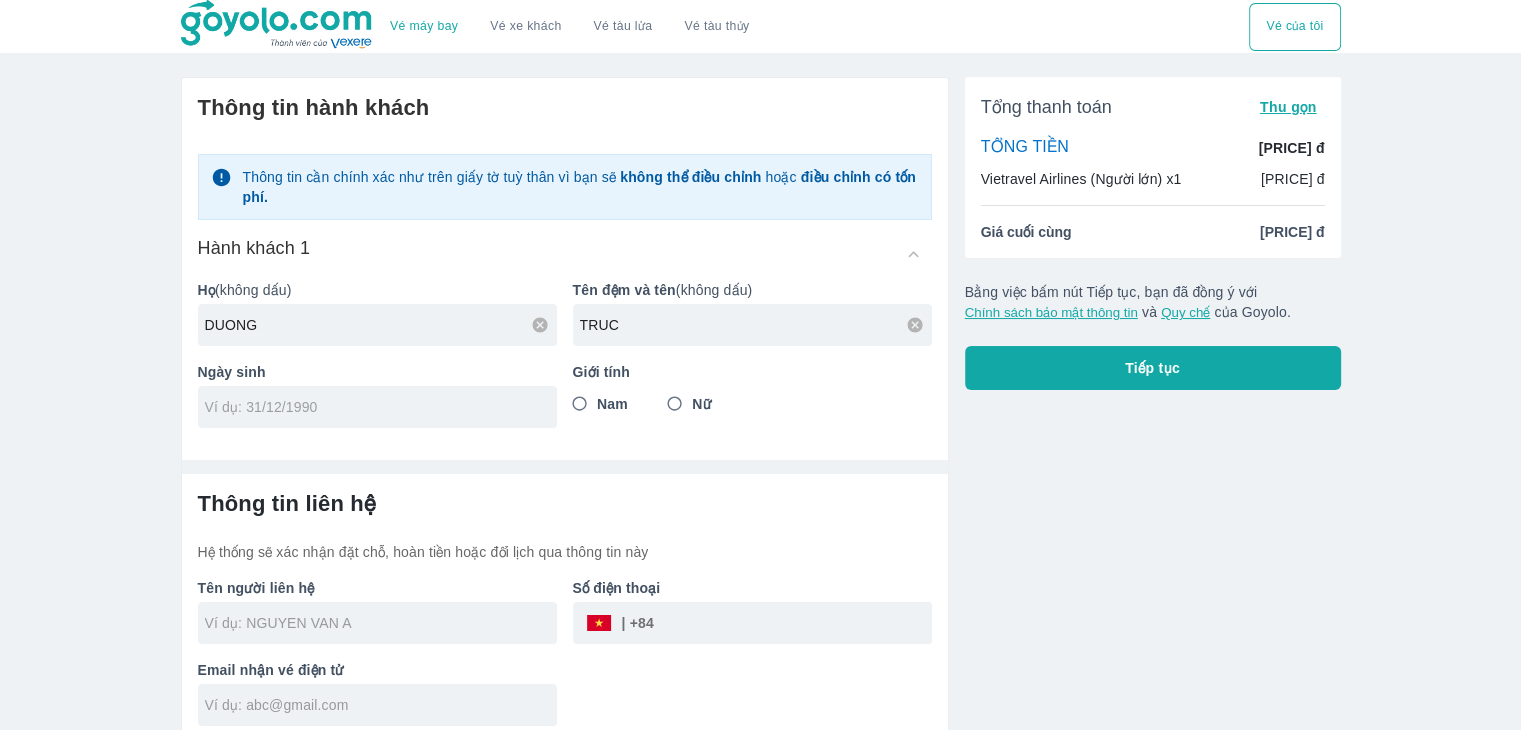 type on "TRUC" 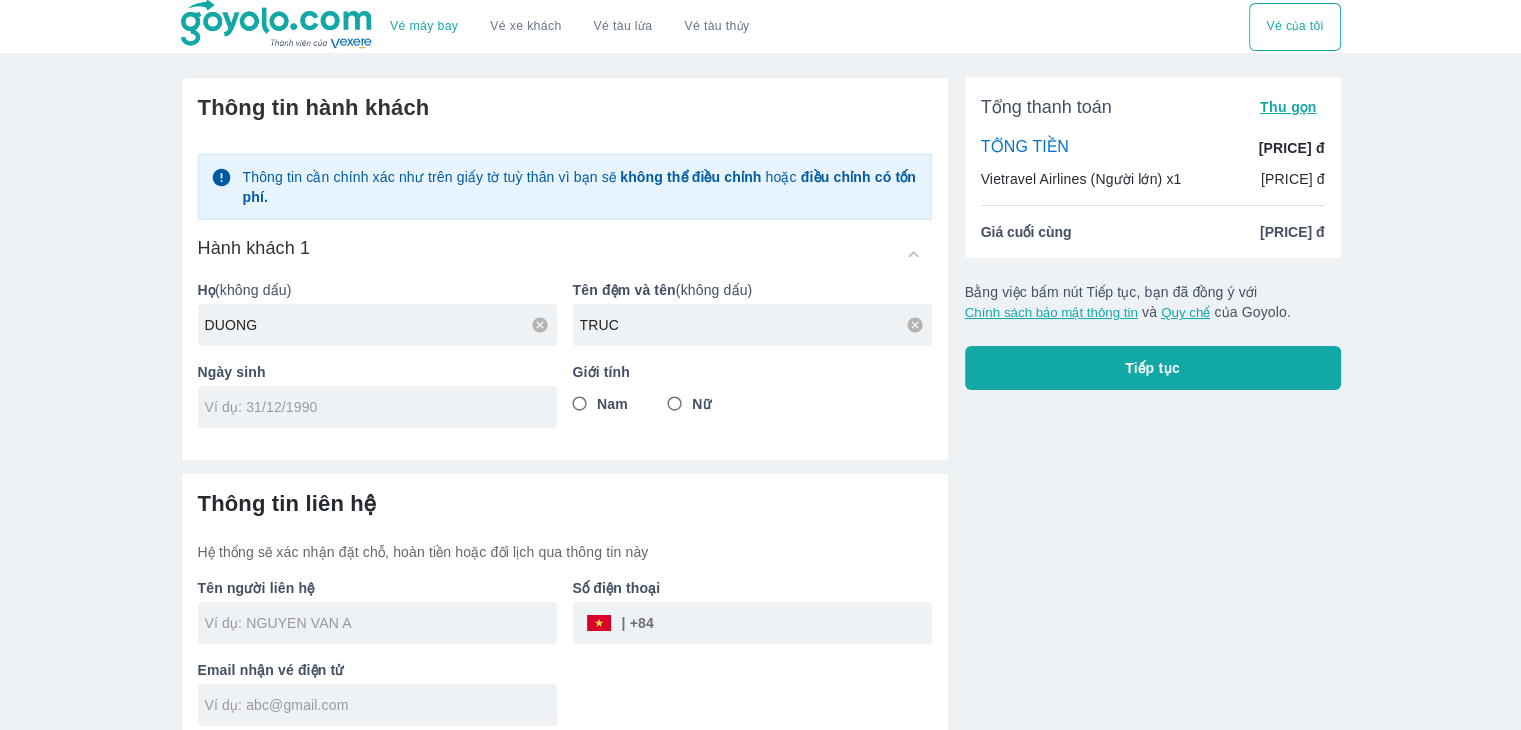 type on "[DD]/[MM]/[YYYY]" 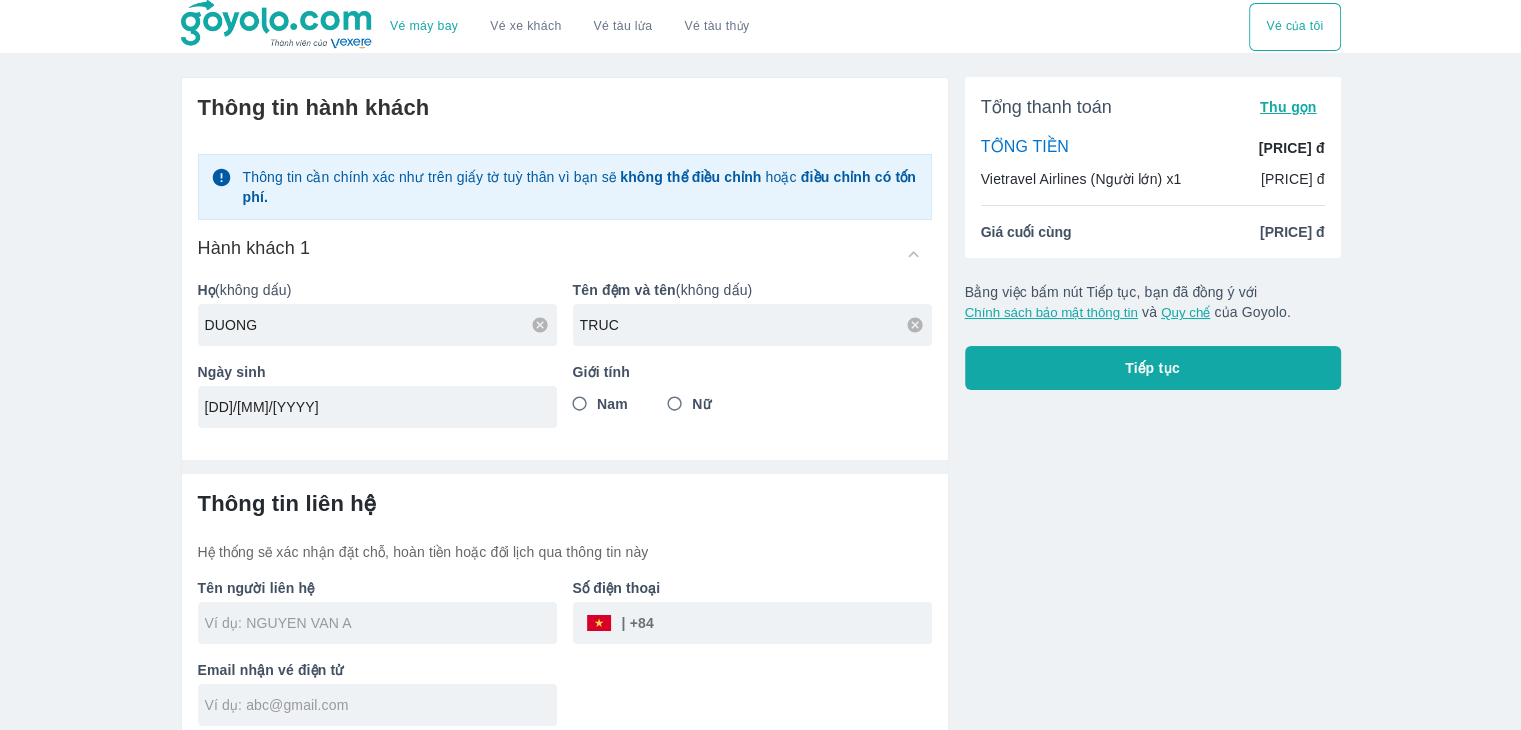 click on "Nữ" at bounding box center (675, 404) 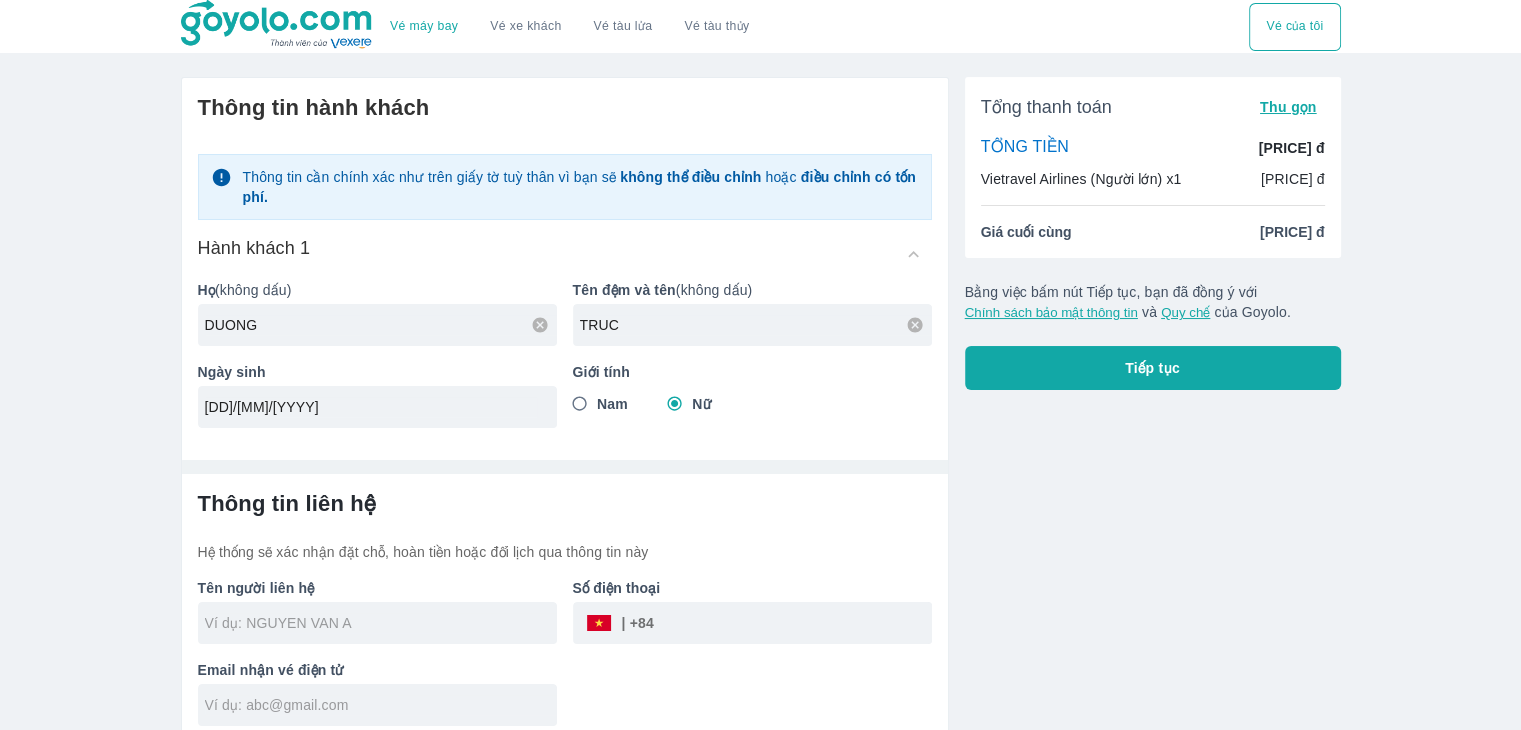 click at bounding box center (793, 623) 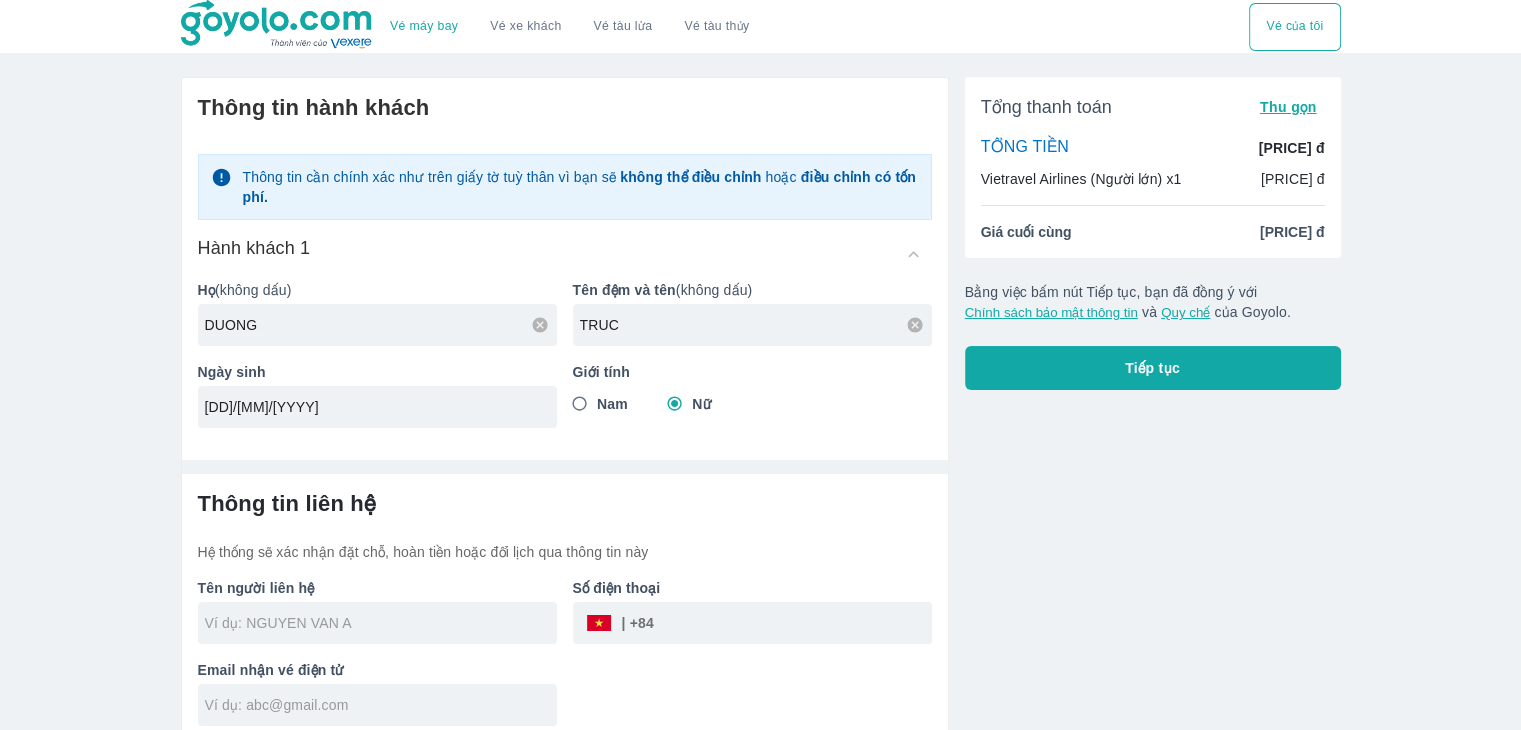 type on "DUONG TRUC" 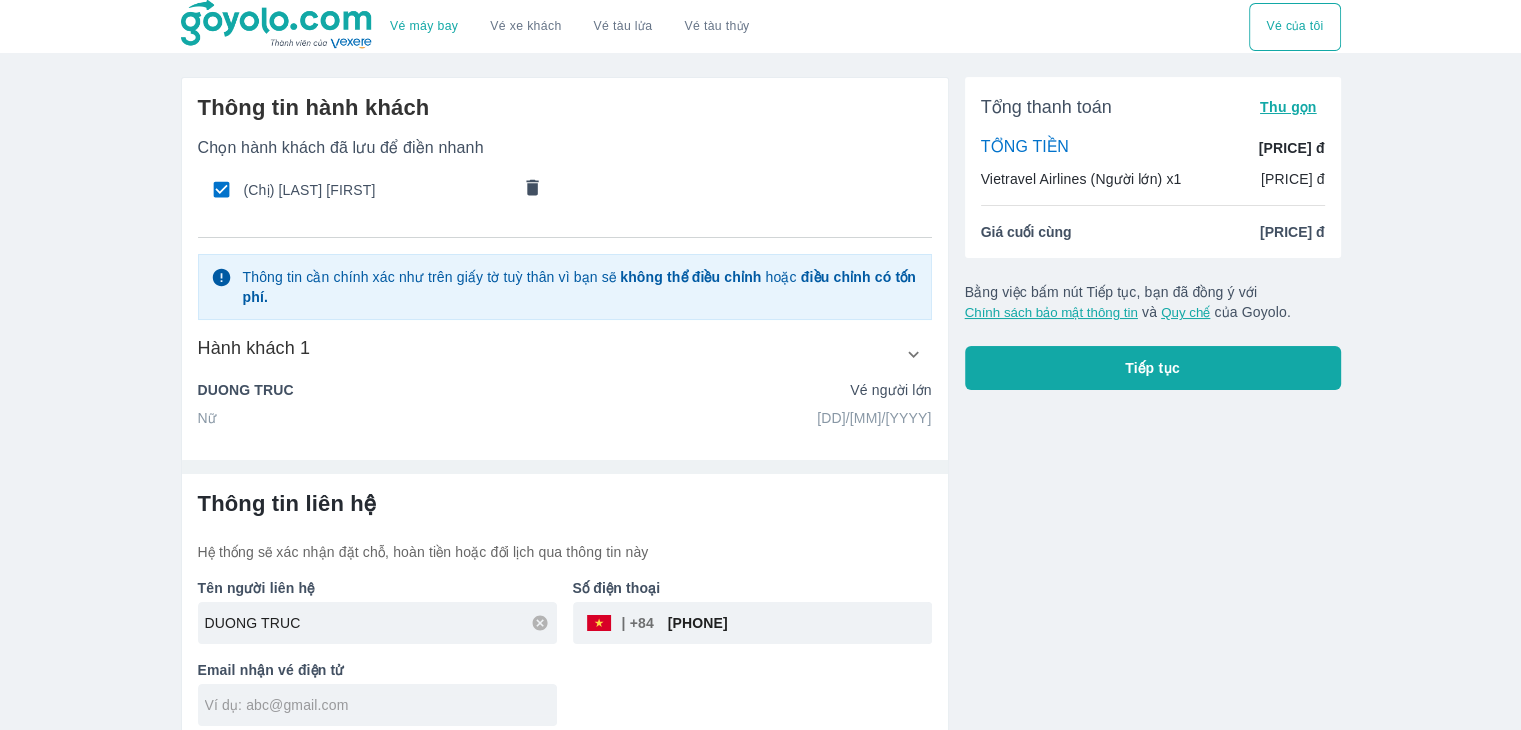type on "[PHONE]" 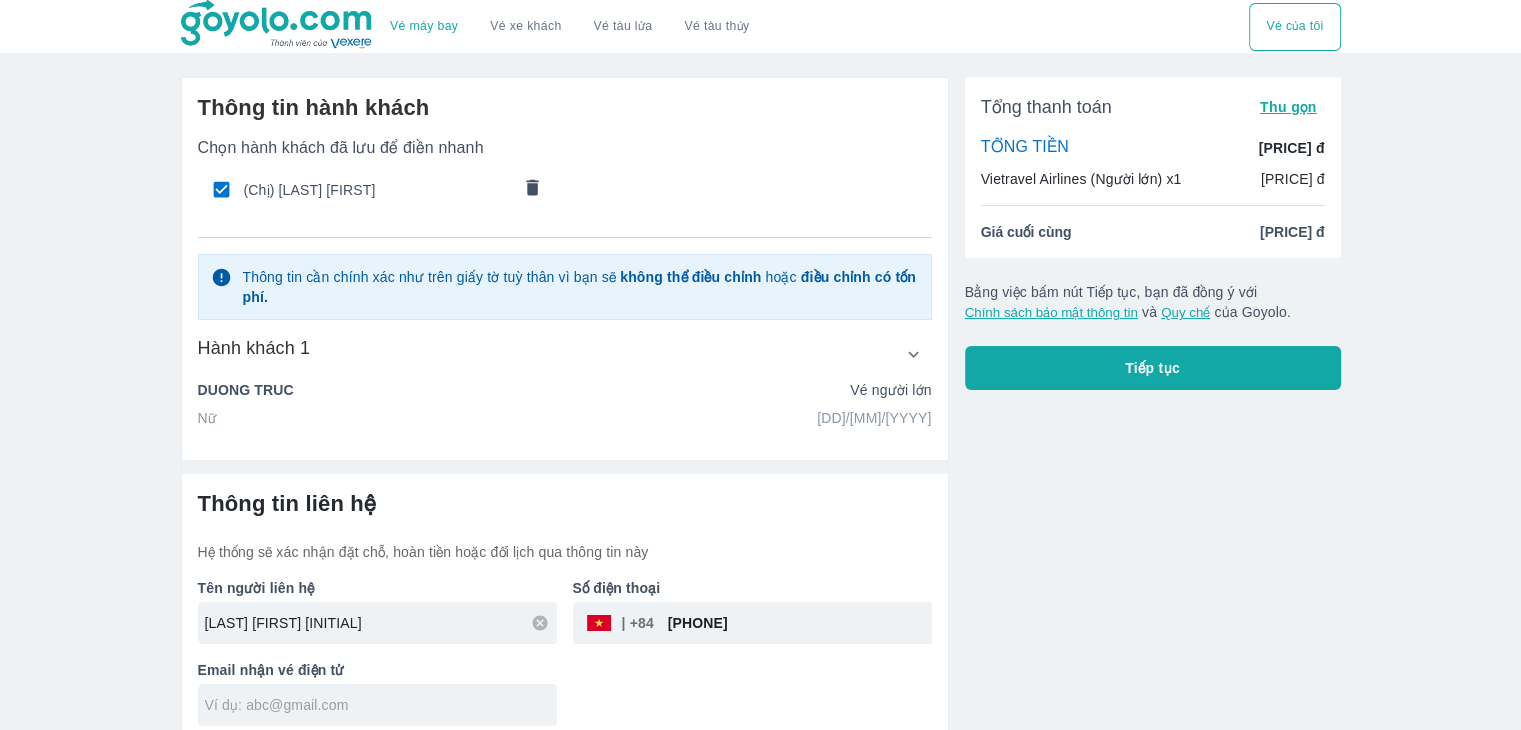 type on "[LAST] [FIRST] [INITIAL]" 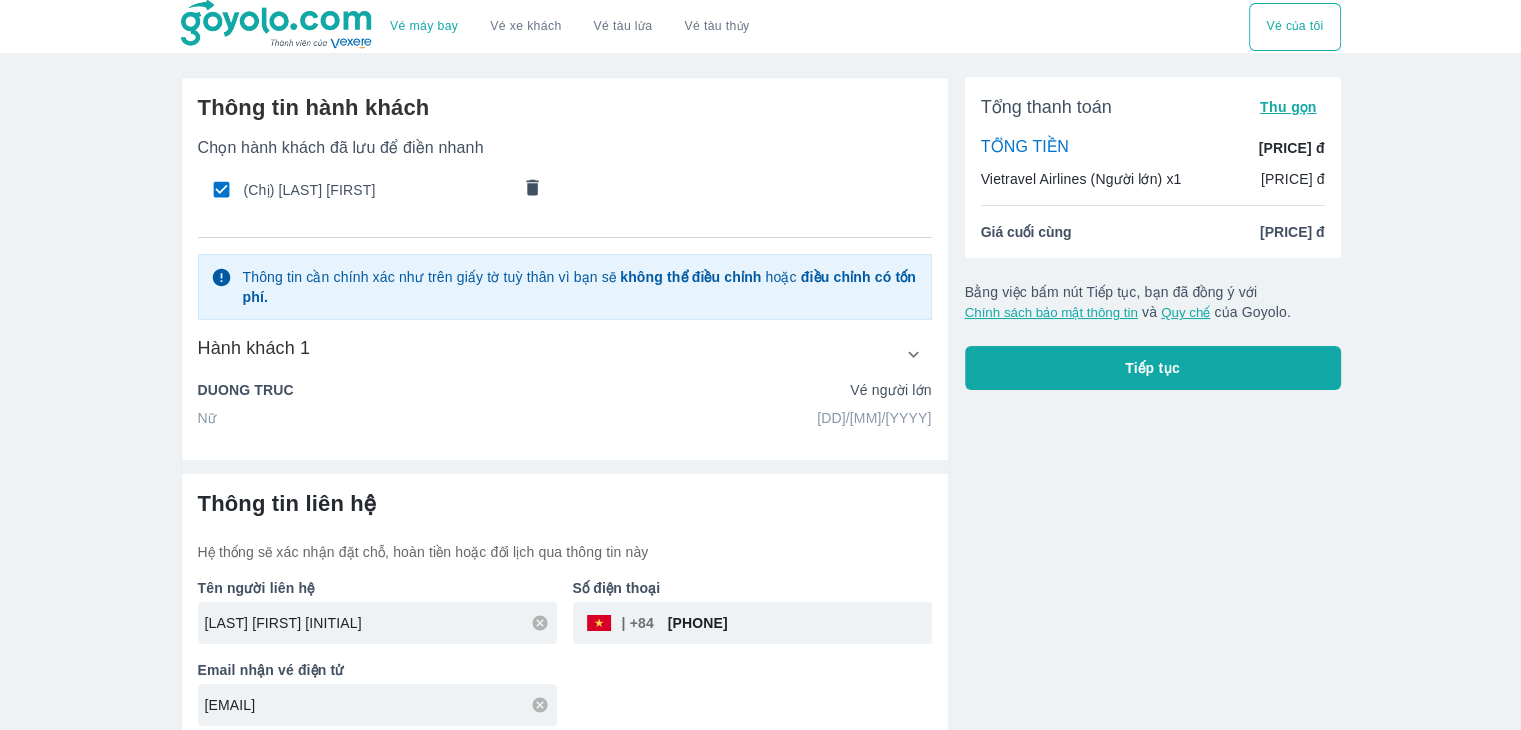 type on "[EMAIL]" 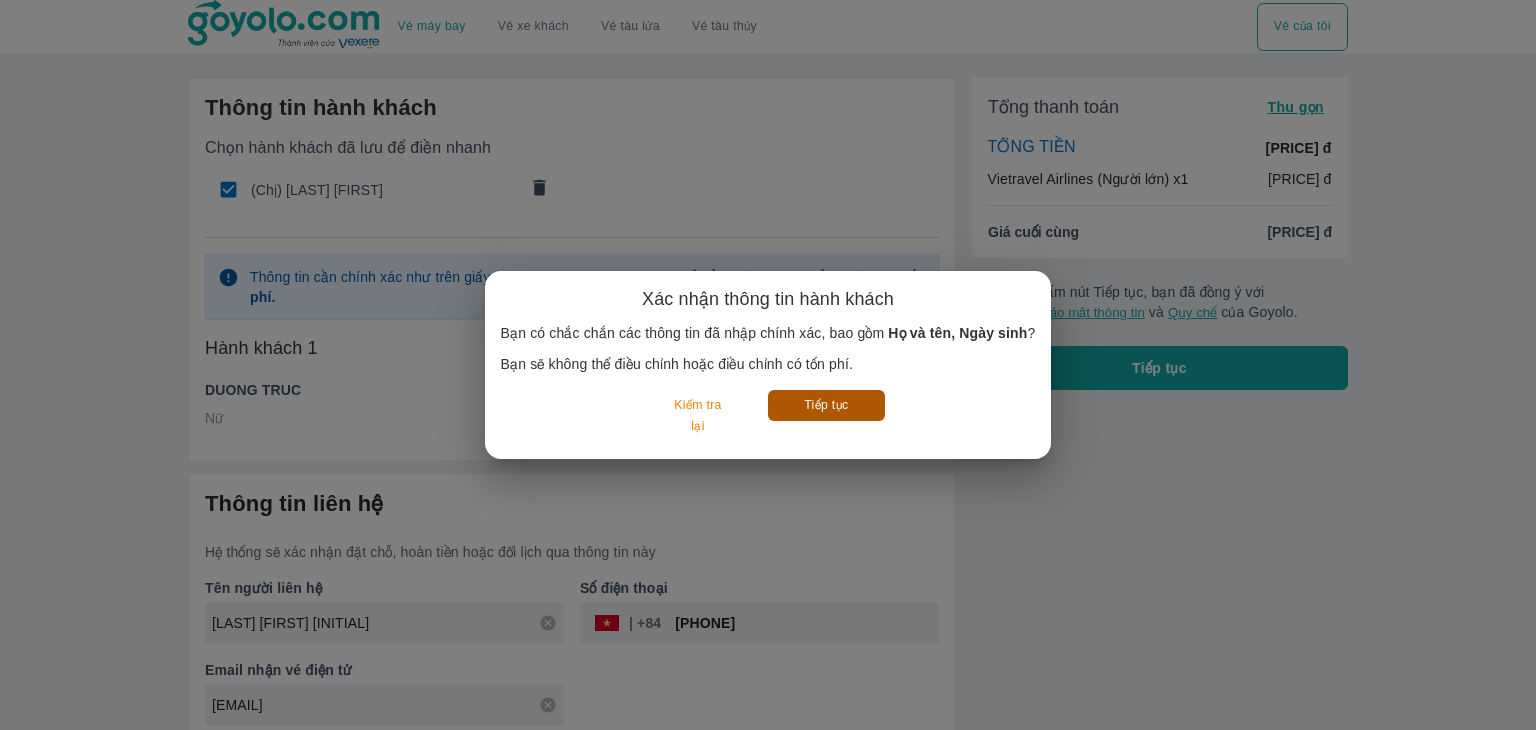 click on "Tiếp tục" at bounding box center [826, 405] 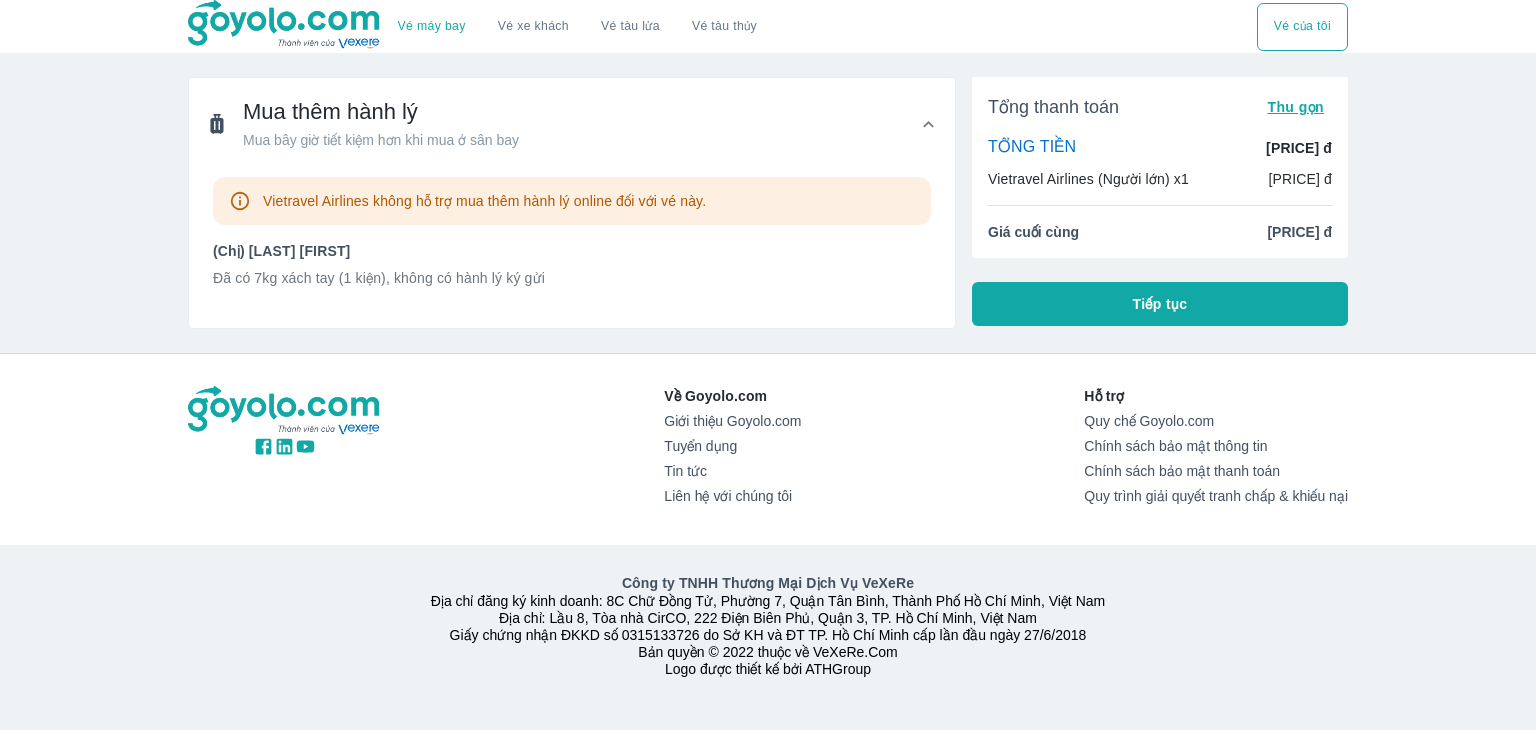 click on "Tiếp tục" at bounding box center (1160, 304) 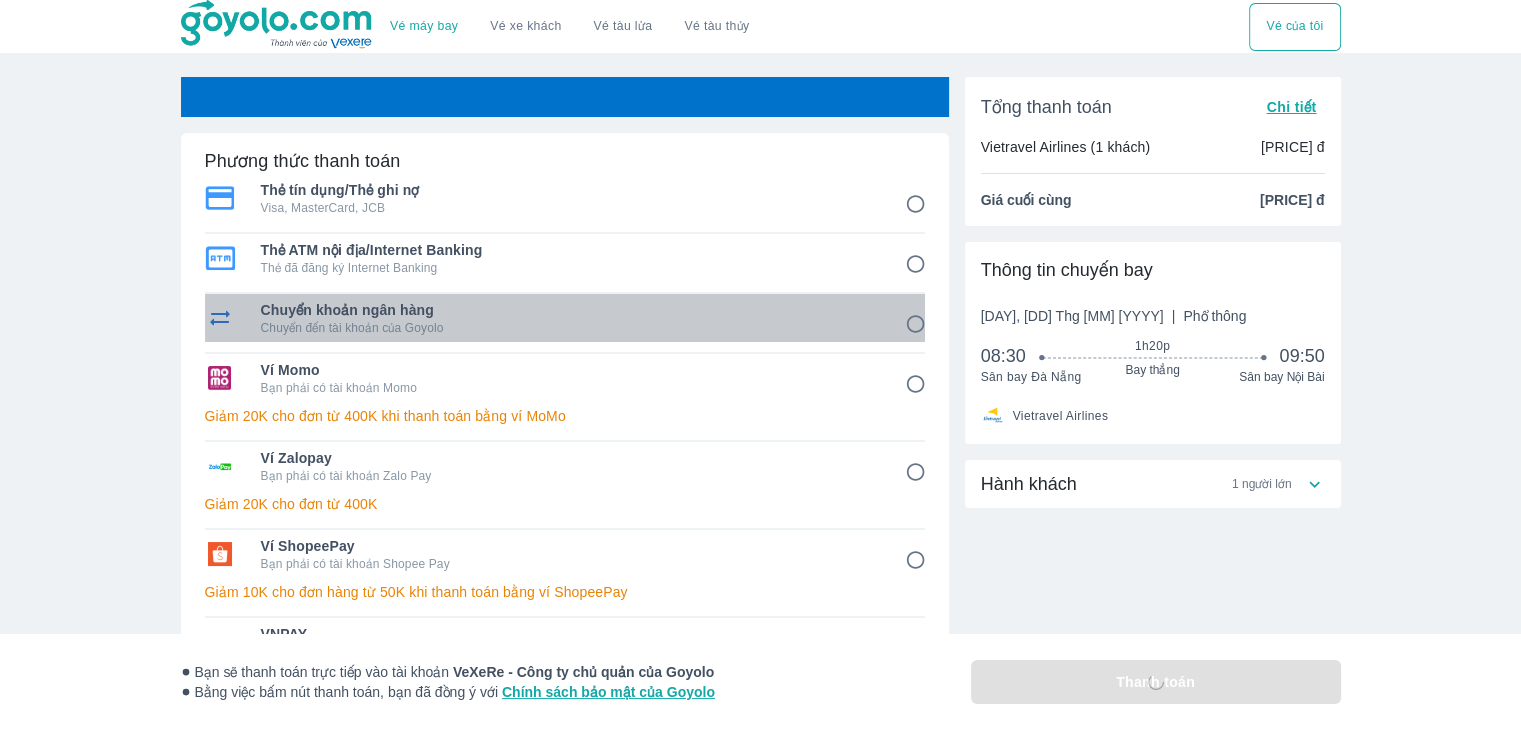 click on "Chuyển khoản ngân hàng" at bounding box center (569, 310) 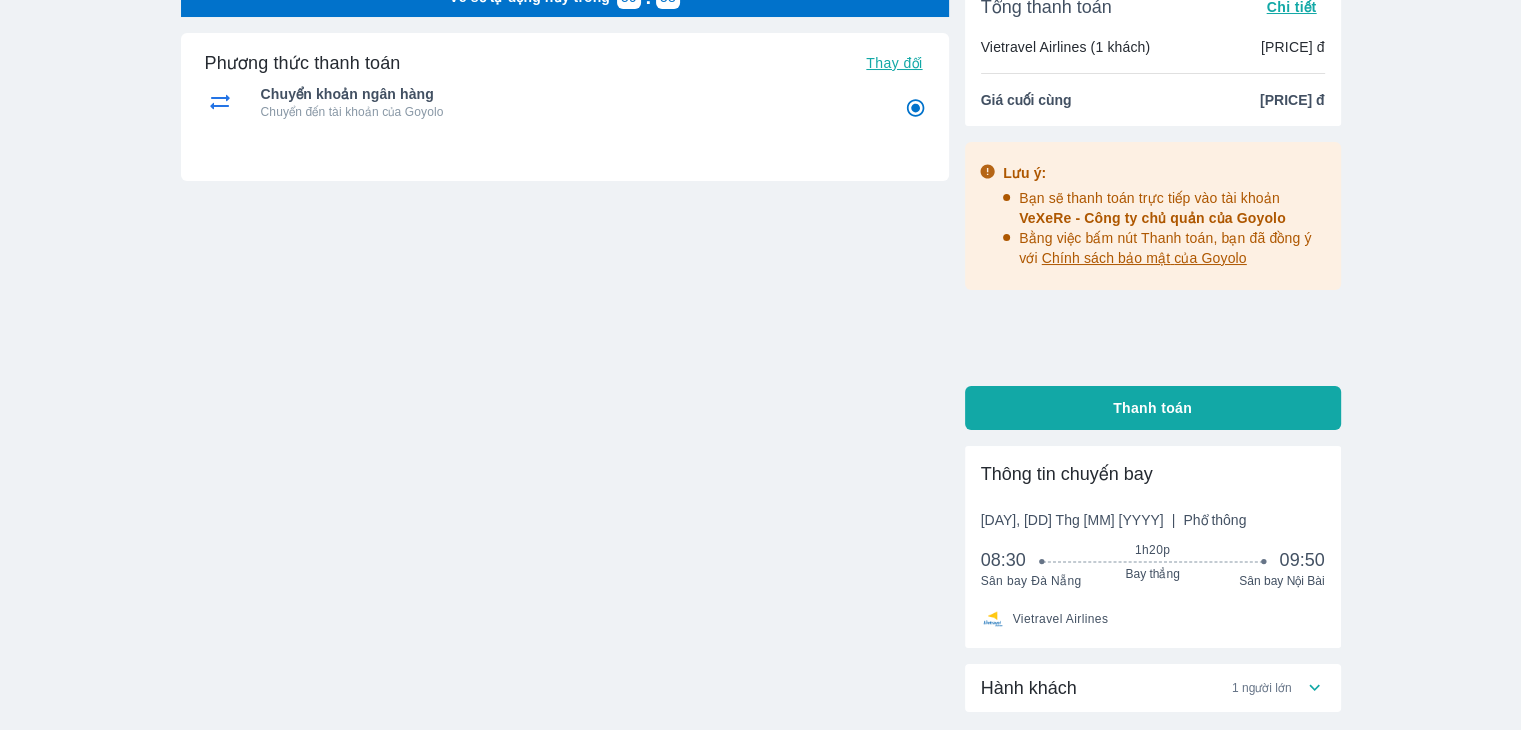 scroll, scrollTop: 100, scrollLeft: 0, axis: vertical 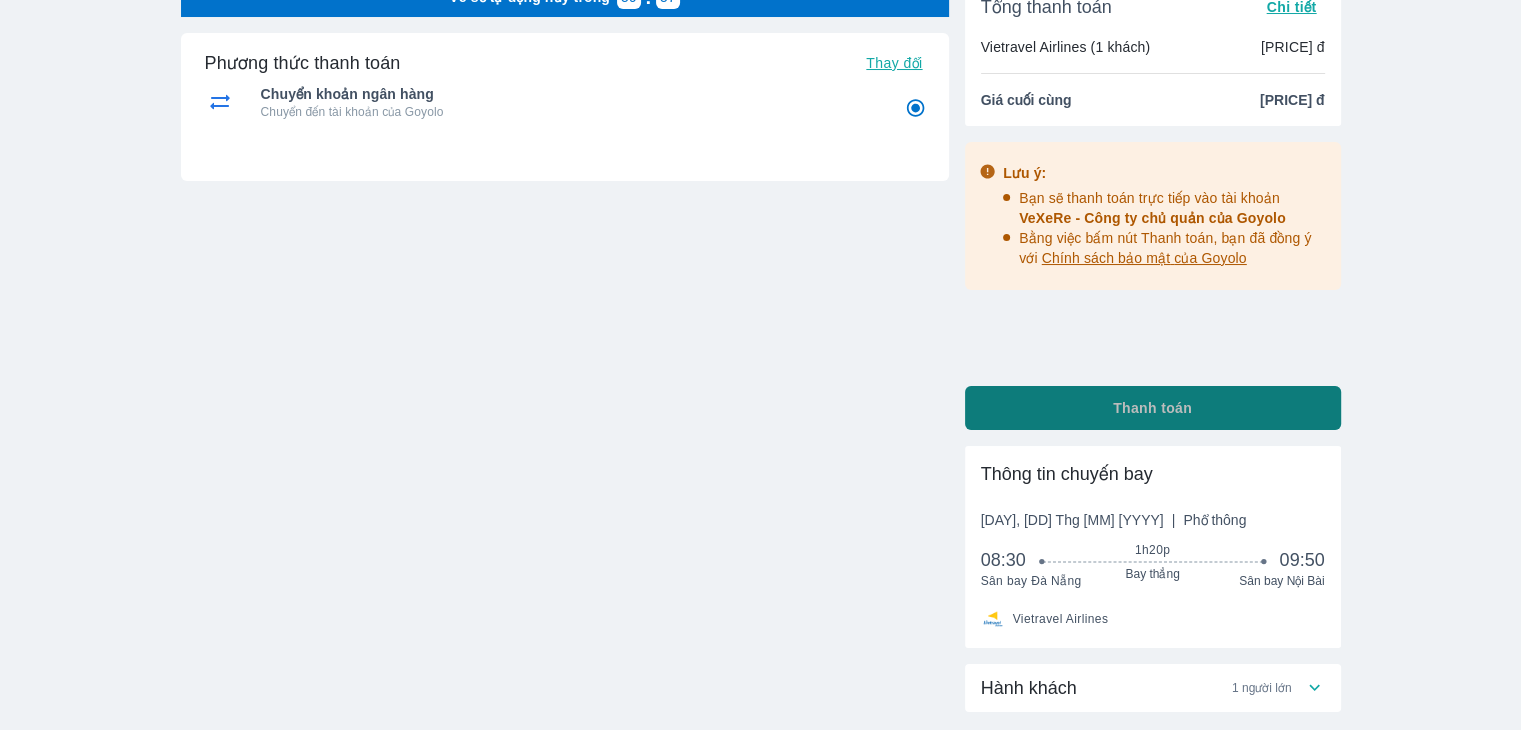 click on "Thanh toán" at bounding box center (1153, 408) 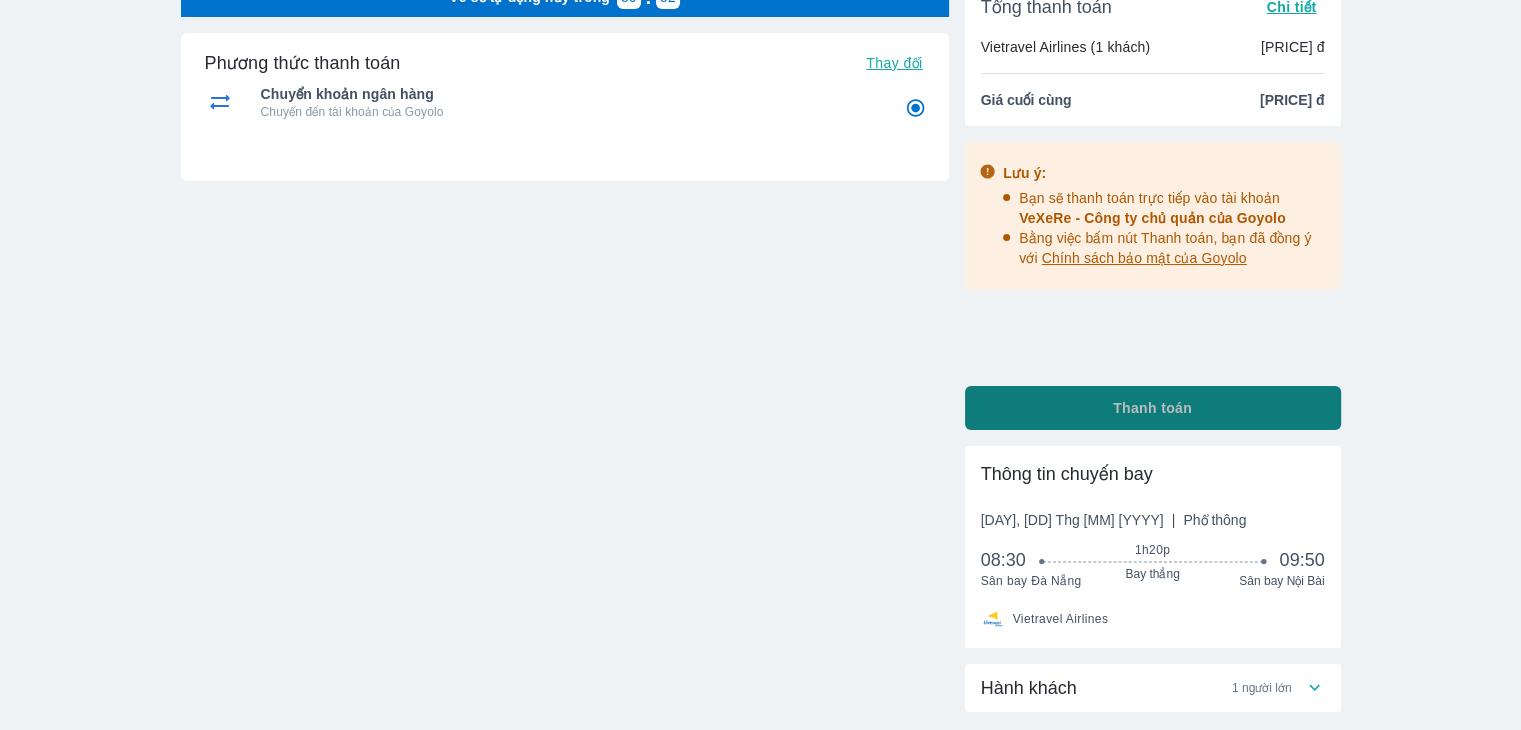 click on "Thanh toán" at bounding box center (1153, 408) 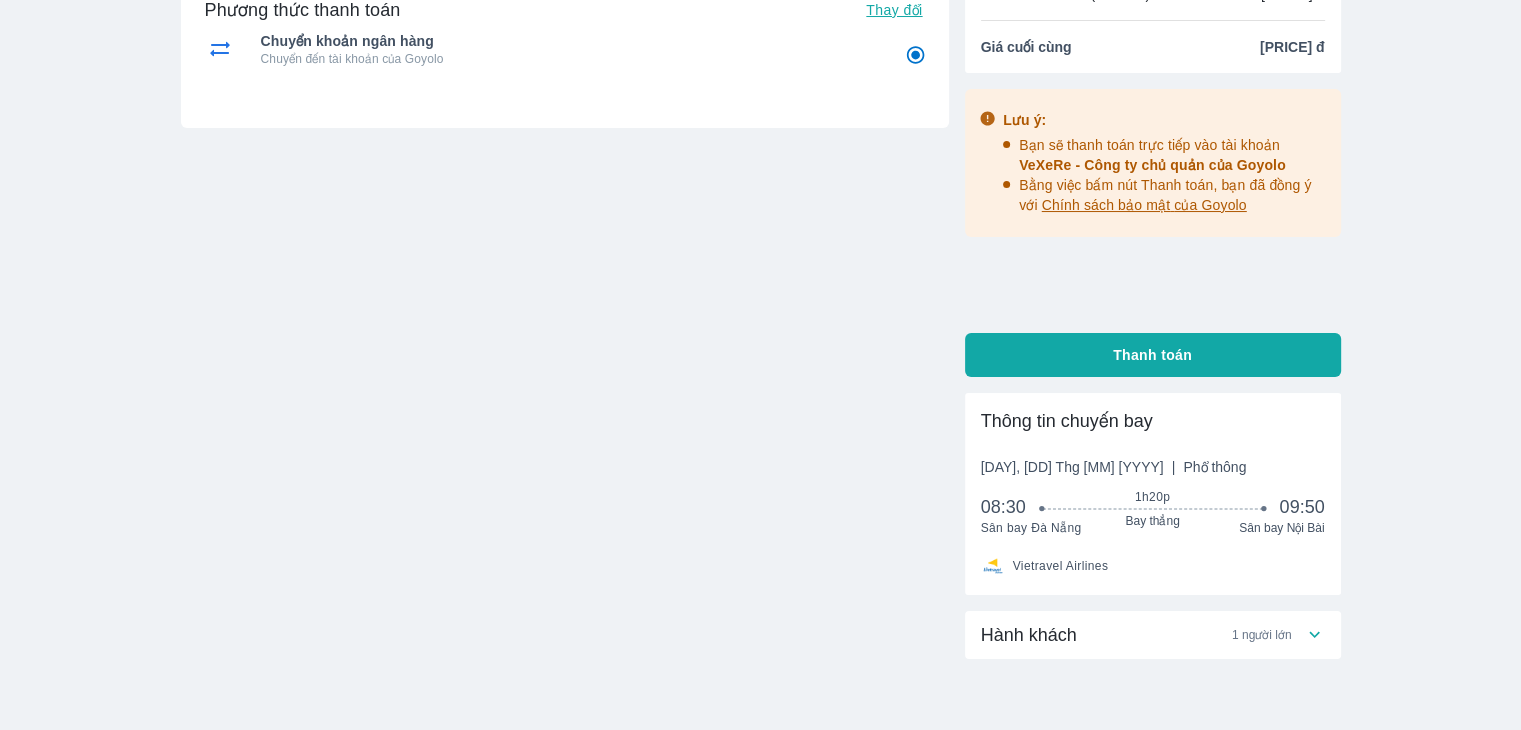 scroll, scrollTop: 0, scrollLeft: 0, axis: both 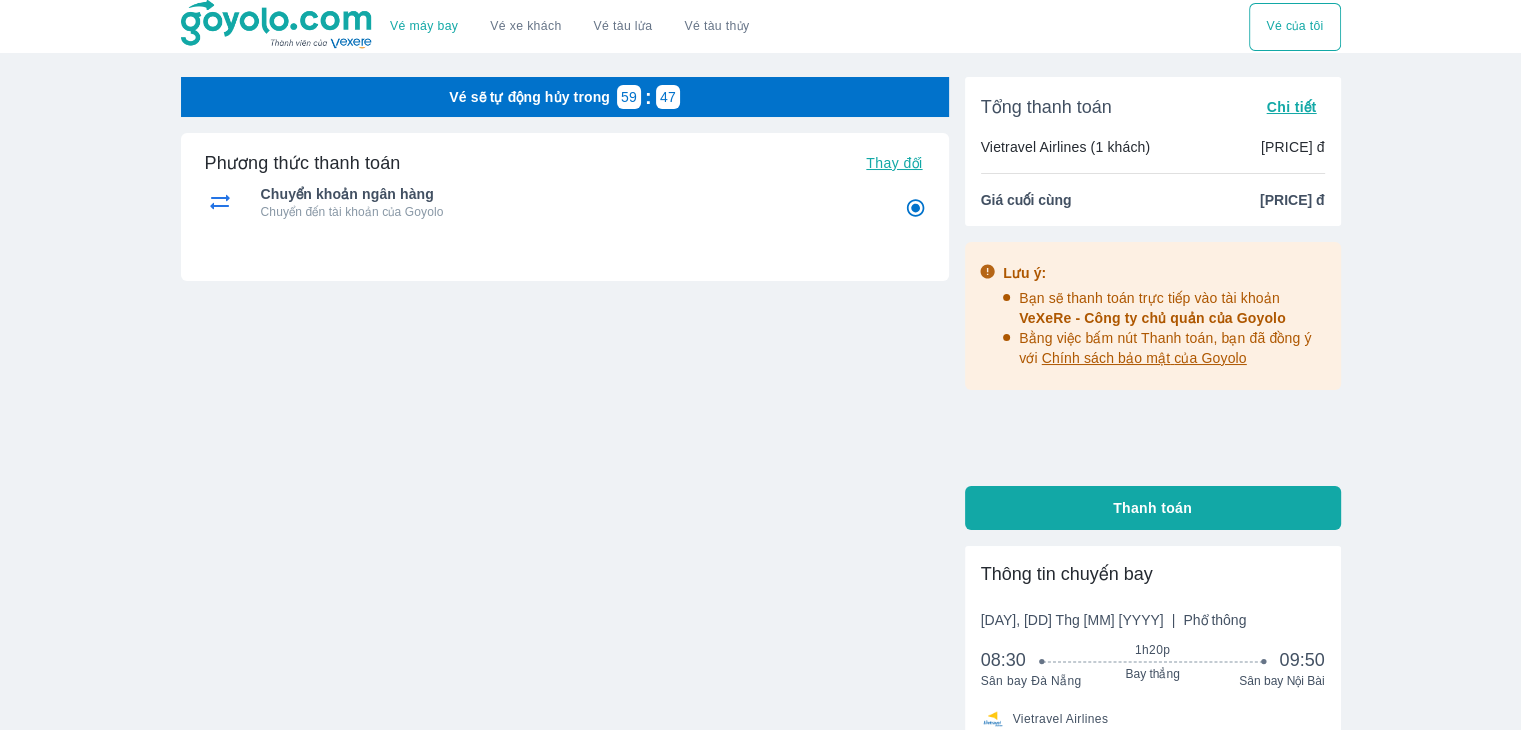 click on "Chuyển khoản ngân hàng" at bounding box center [569, 194] 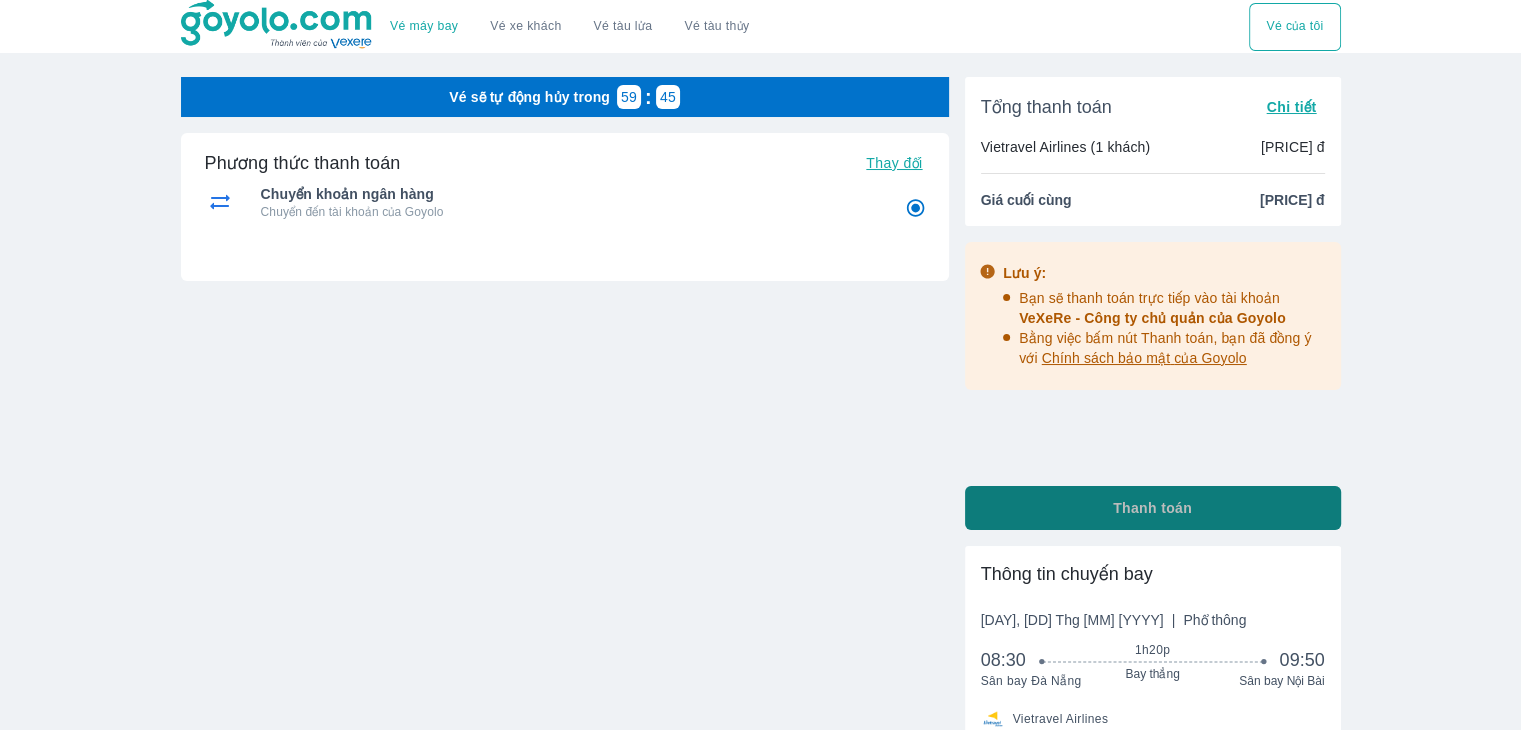 click on "Thanh toán" at bounding box center [1153, 508] 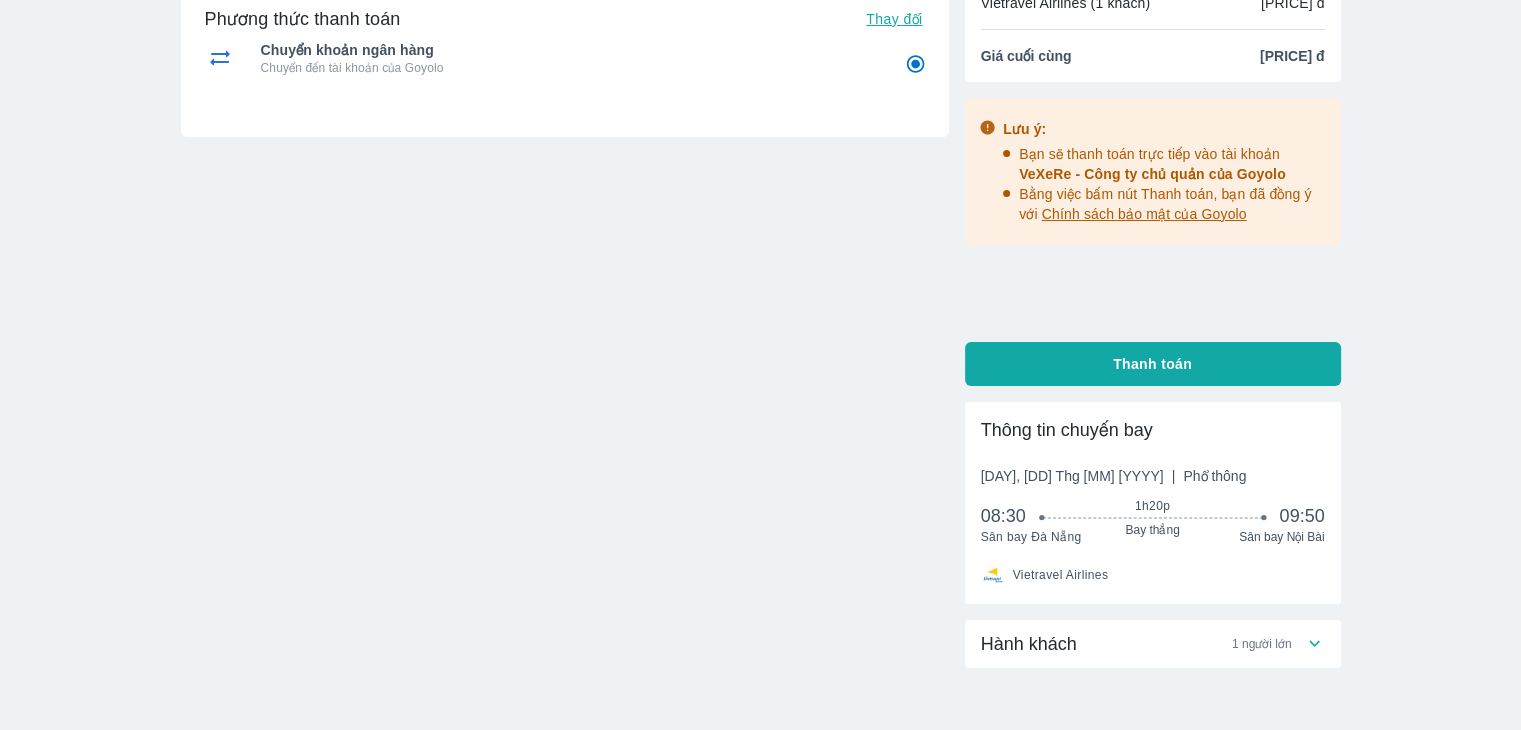 scroll, scrollTop: 142, scrollLeft: 0, axis: vertical 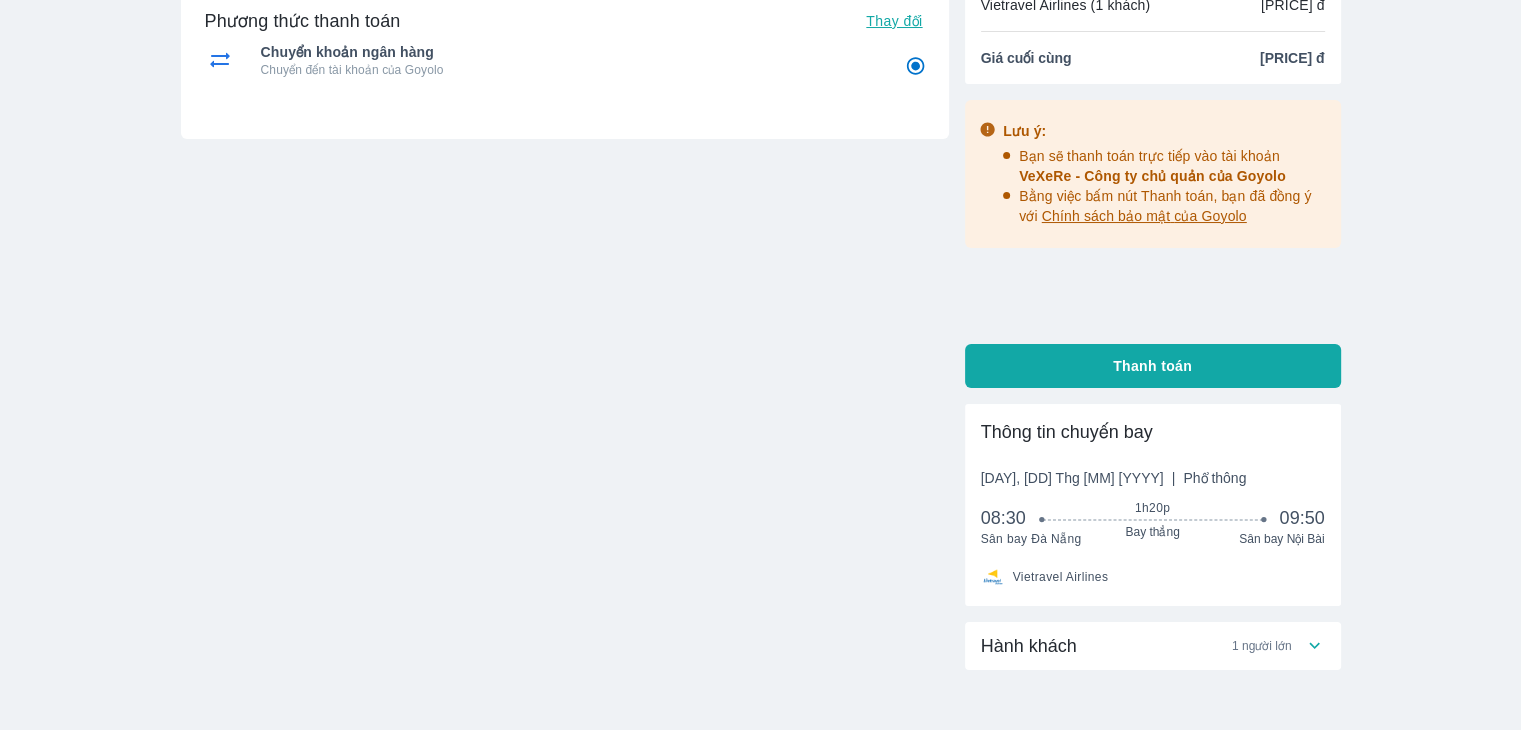 click on "Hành khách 1 người lớn" at bounding box center [1142, 646] 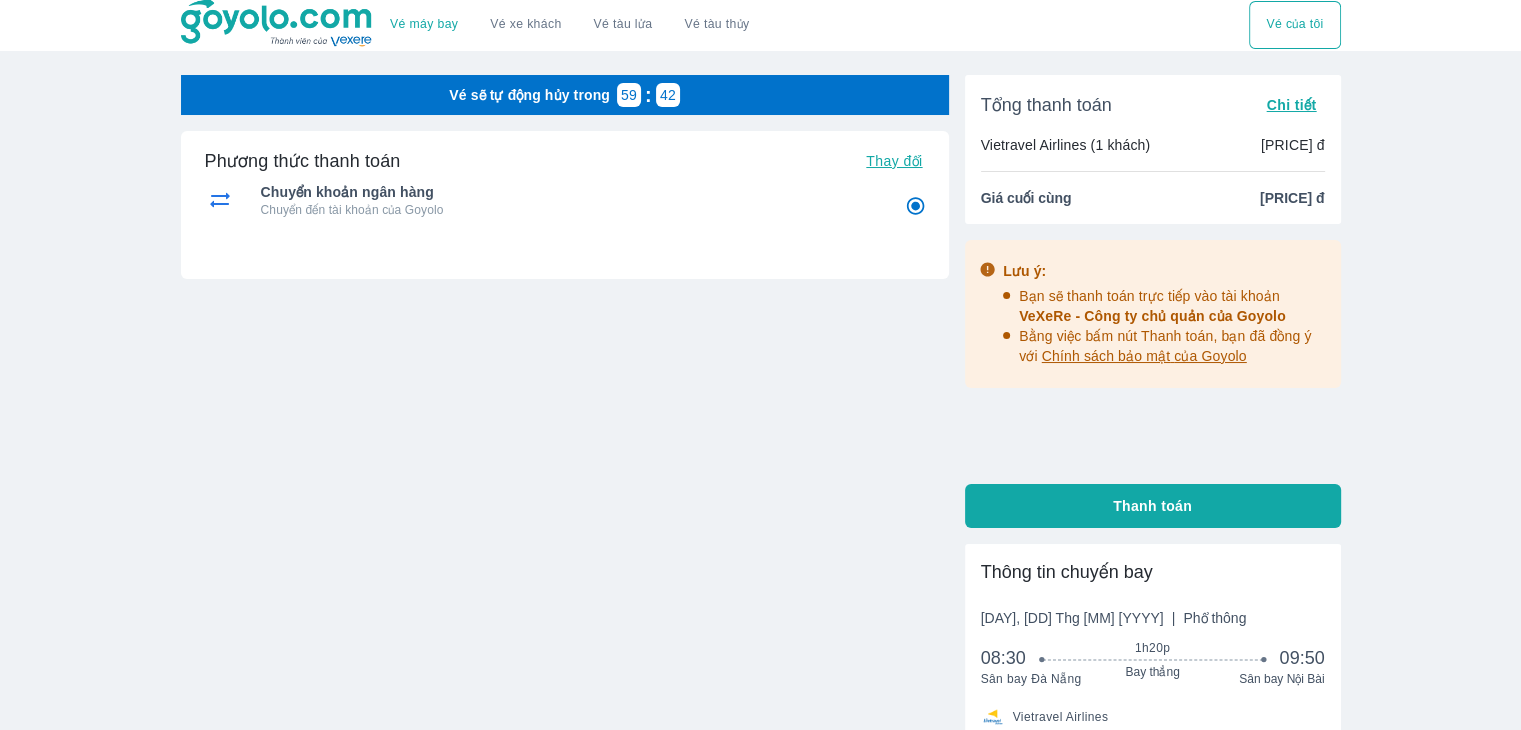 scroll, scrollTop: 0, scrollLeft: 0, axis: both 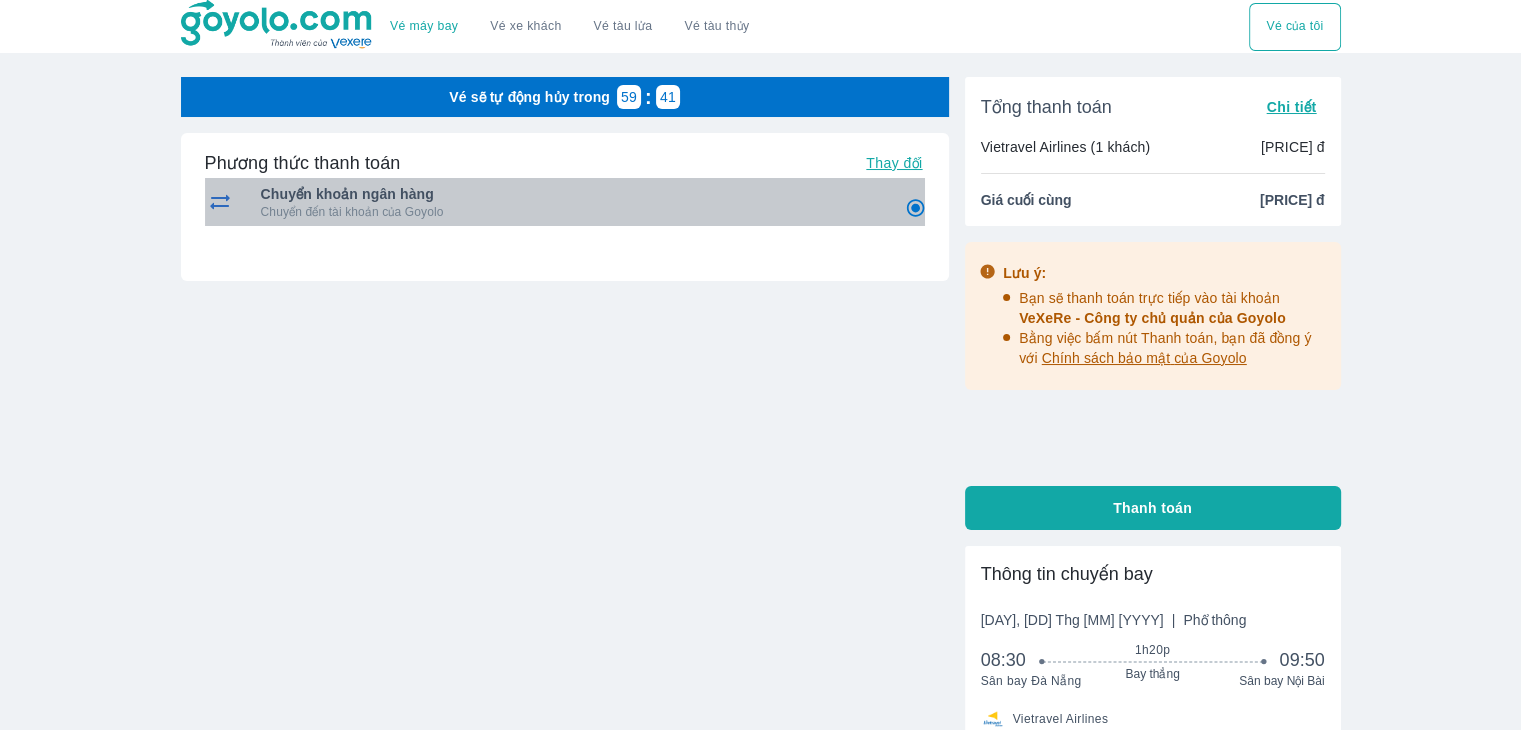 click on "Chuyển đến tài khoản của Goyolo" at bounding box center [569, 212] 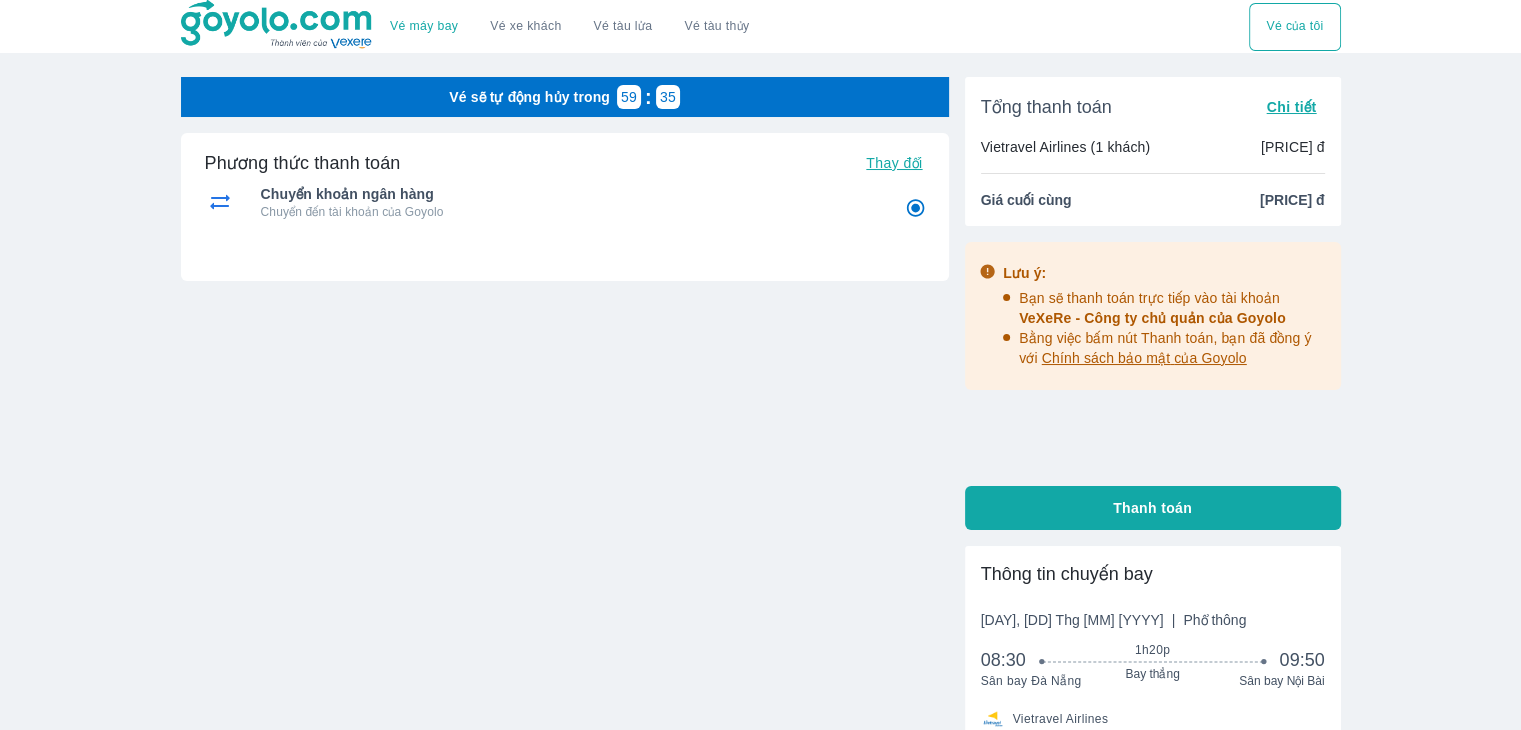 click on "Vé sẽ tự động hủy trong 59 : 35 Phương thức thanh toán Thay đổi Chuyển khoản ngân hàng Chuyển đến tài khoản của Goyolo Thẻ tín dụng/Thẻ ghi nợ Visa, MasterCard, JCB Thẻ ATM nội địa/Internet Banking Thẻ đã đăng ký Internet Banking Chuyển khoản ngân hàng Chuyển đến tài khoản của Goyolo Chọn ngân hàng : Goyolo chỉ hỗ trợ chuyển khoản tại ngân hàng hoặc Internet Banking. Ví Momo Bạn phải có tài khoản Momo Giảm 20K cho đơn từ 400K khi thanh toán bằng ví MoMo Ví Zalopay Bạn phải có tài khoản Zalo Pay Giảm 20K cho đơn từ 400K Ví ShopeePay Bạn phải có tài khoản Shopee Pay Giảm 10K cho đơn hàng từ 50K khi thanh toán bằng ví ShopeePay VNPAY Thanh toán qua Mobile Banking" at bounding box center [565, 342] 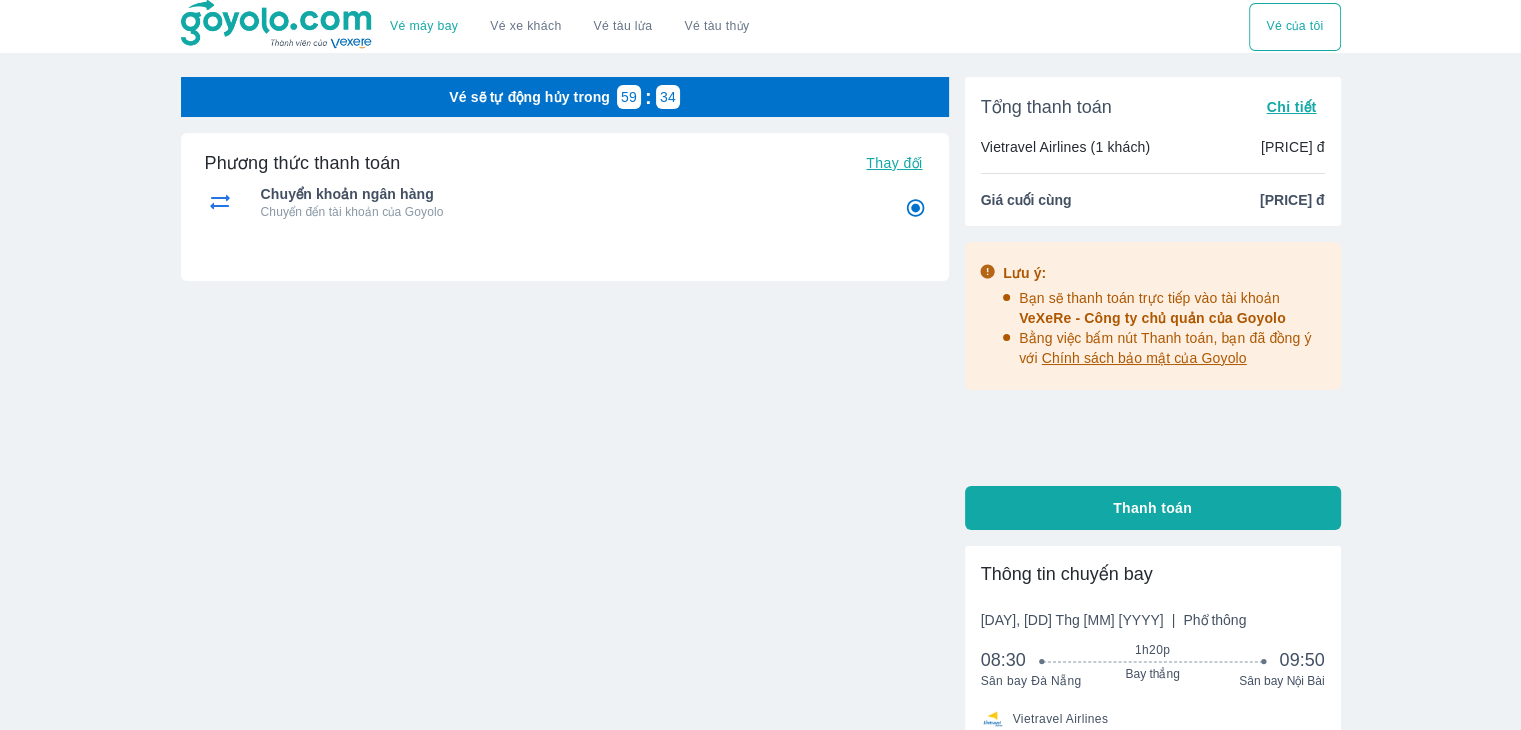 click on "Thanh toán" at bounding box center (1153, 508) 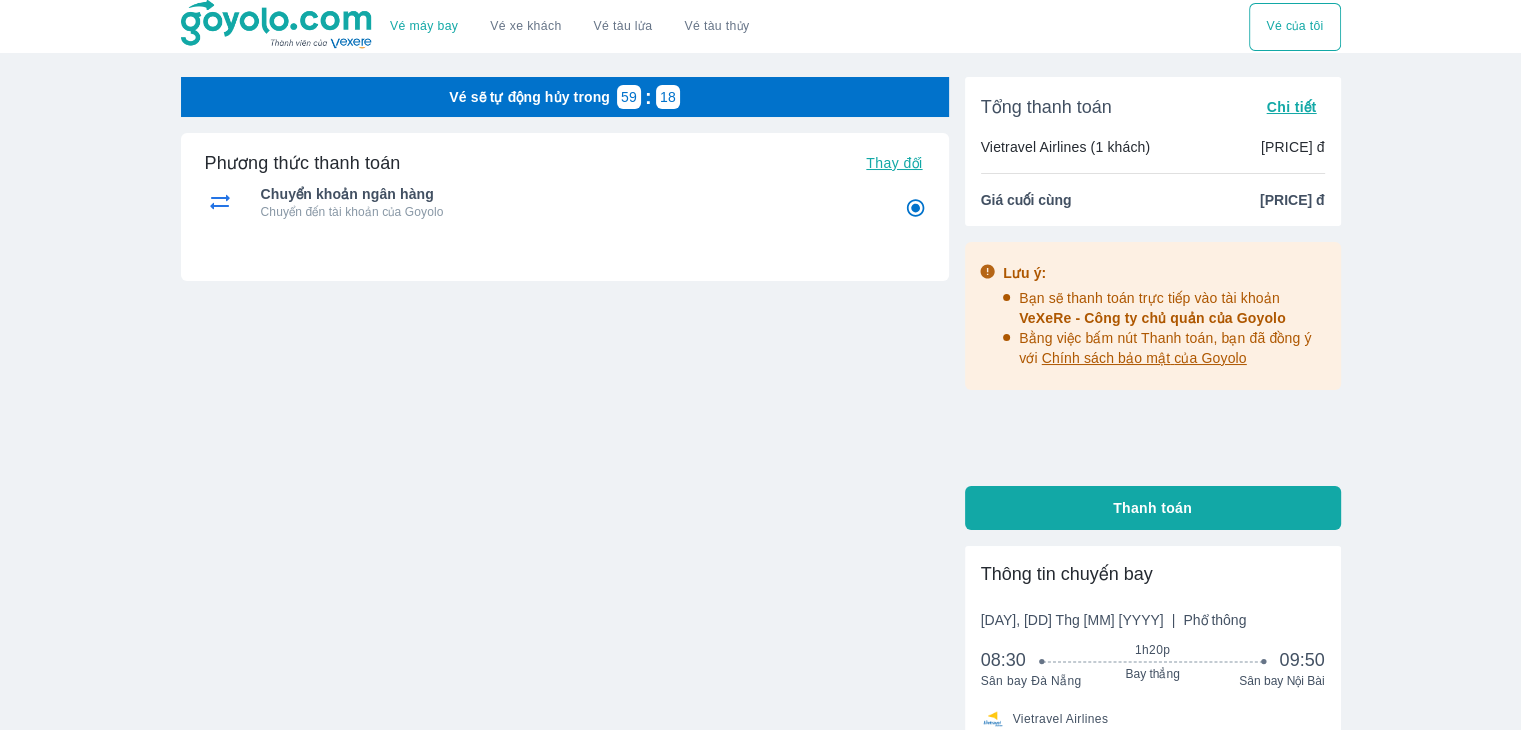 click on "Thay đổi" at bounding box center (894, 163) 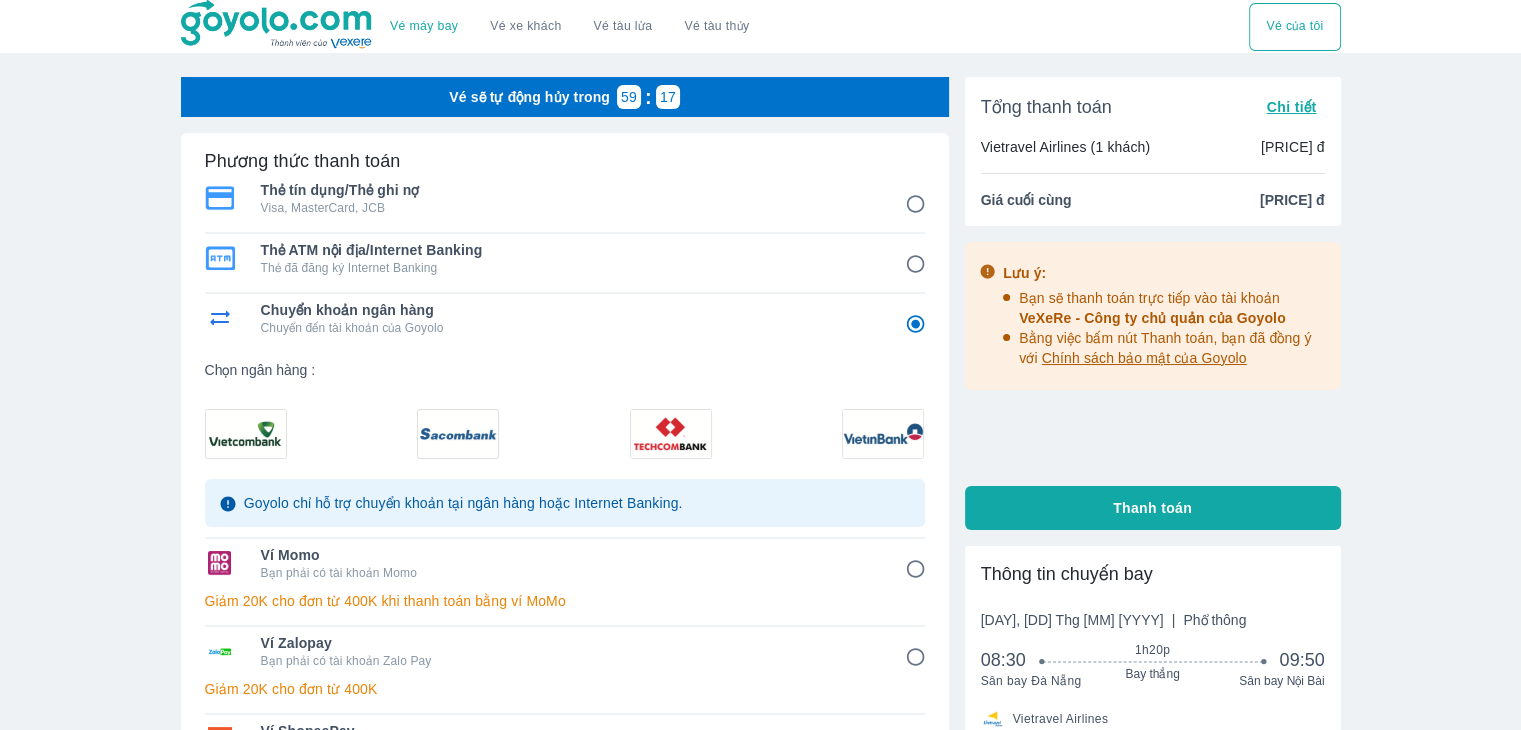 click at bounding box center [458, 434] 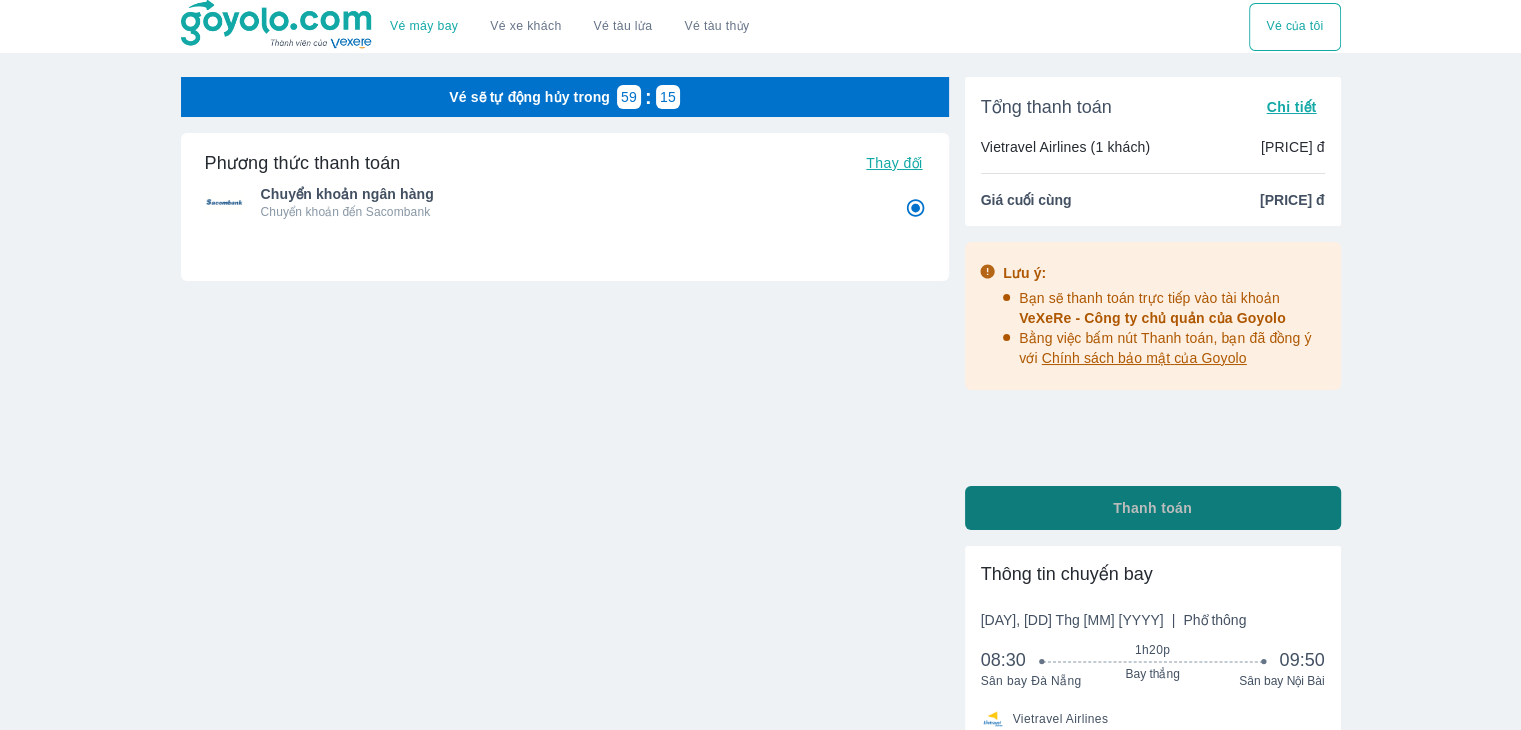 click on "Thanh toán" at bounding box center [1153, 508] 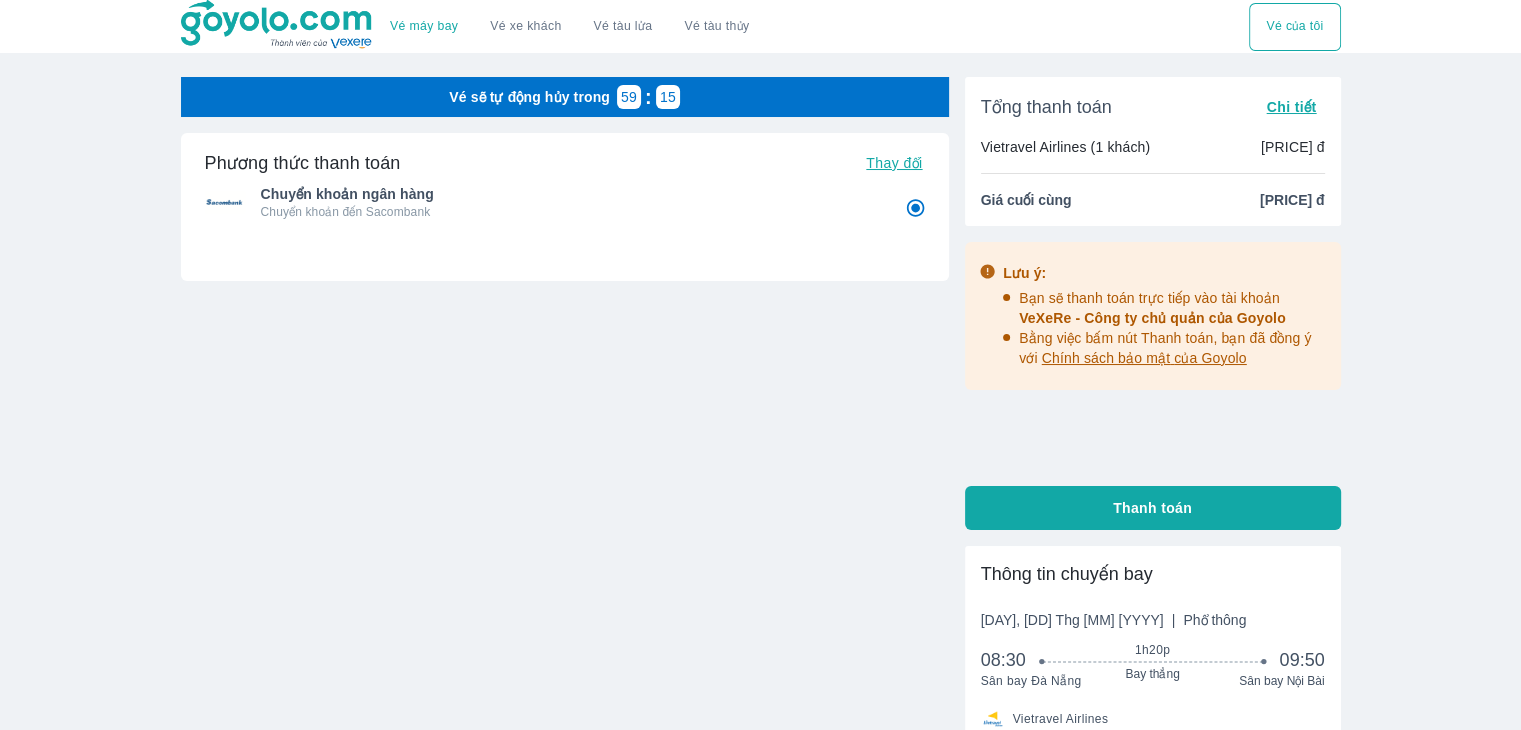 radio on "false" 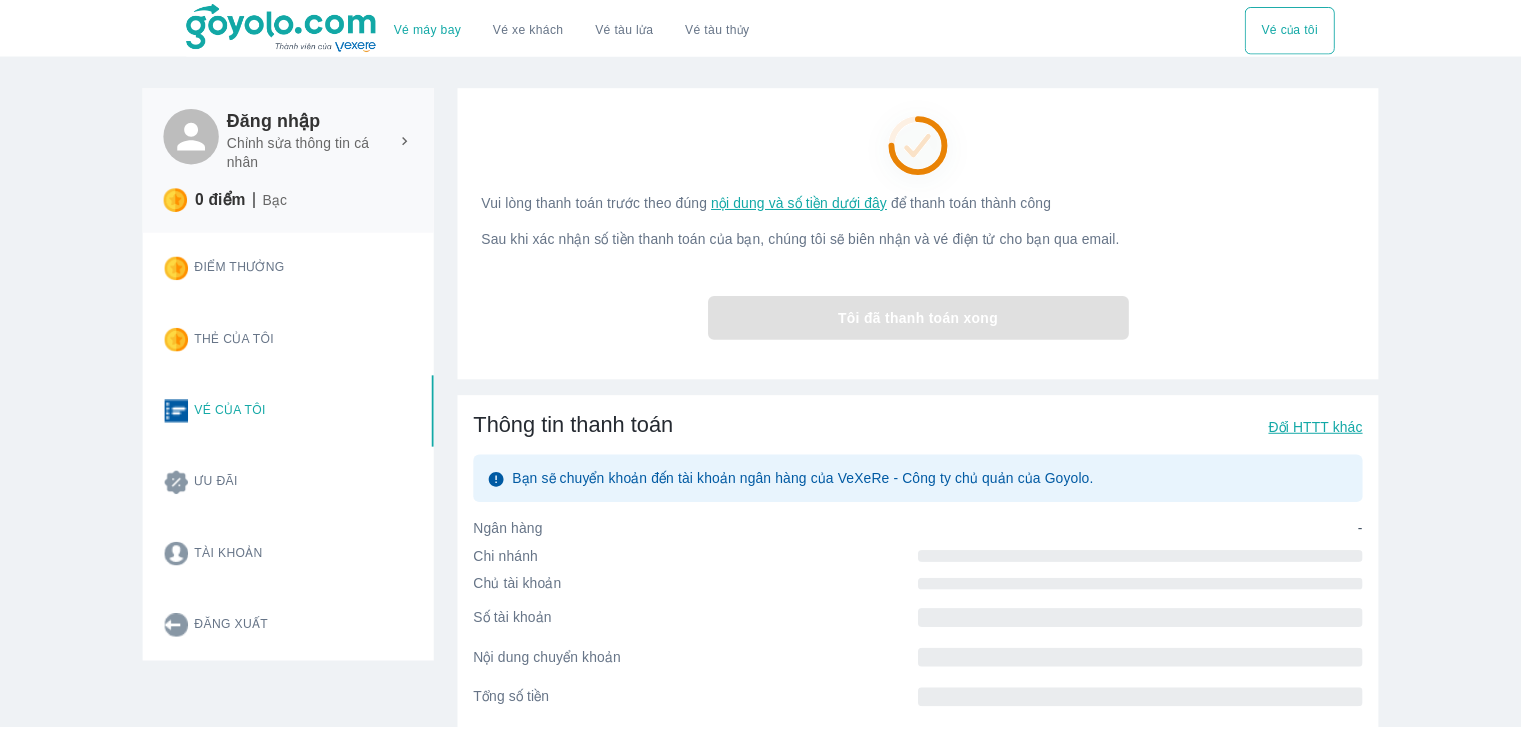 scroll, scrollTop: 0, scrollLeft: 0, axis: both 